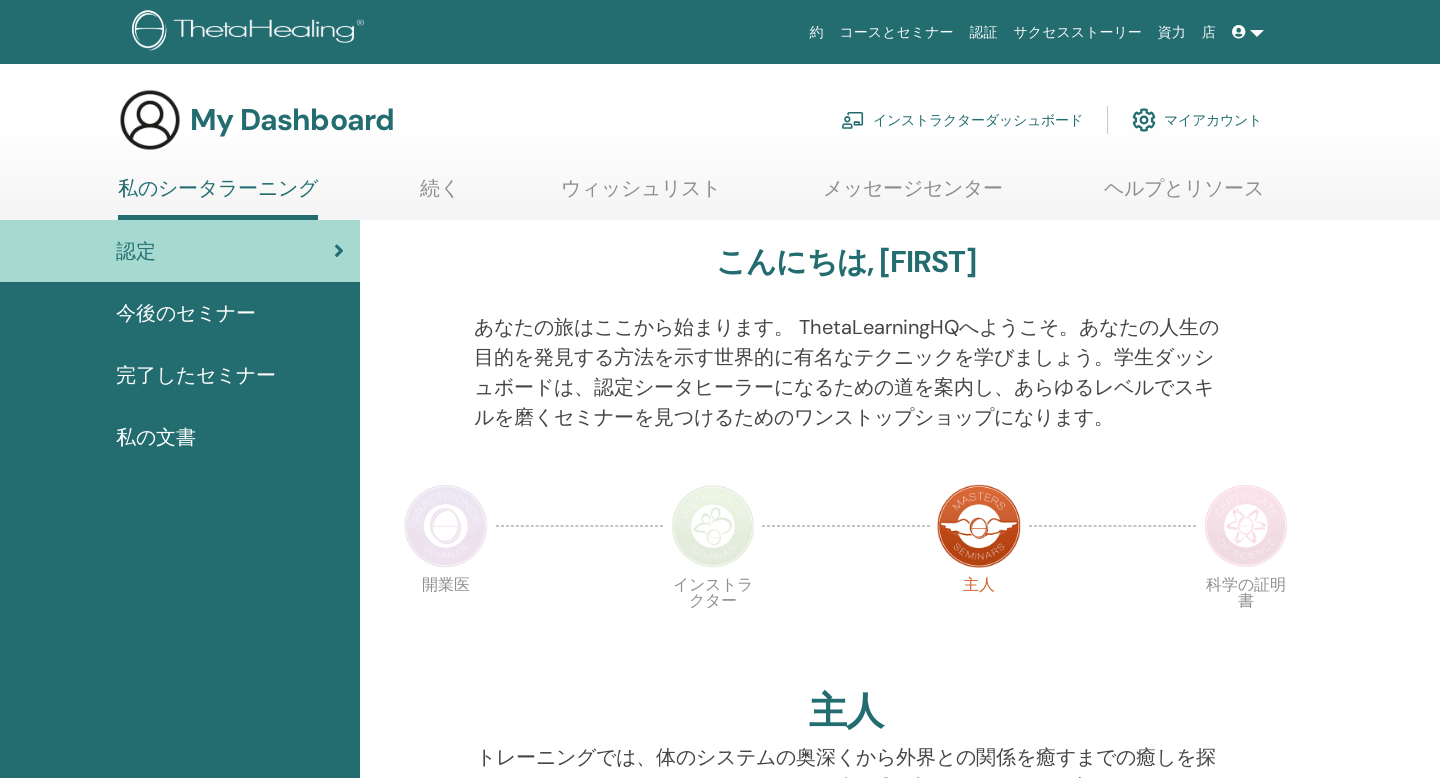 scroll, scrollTop: 0, scrollLeft: 0, axis: both 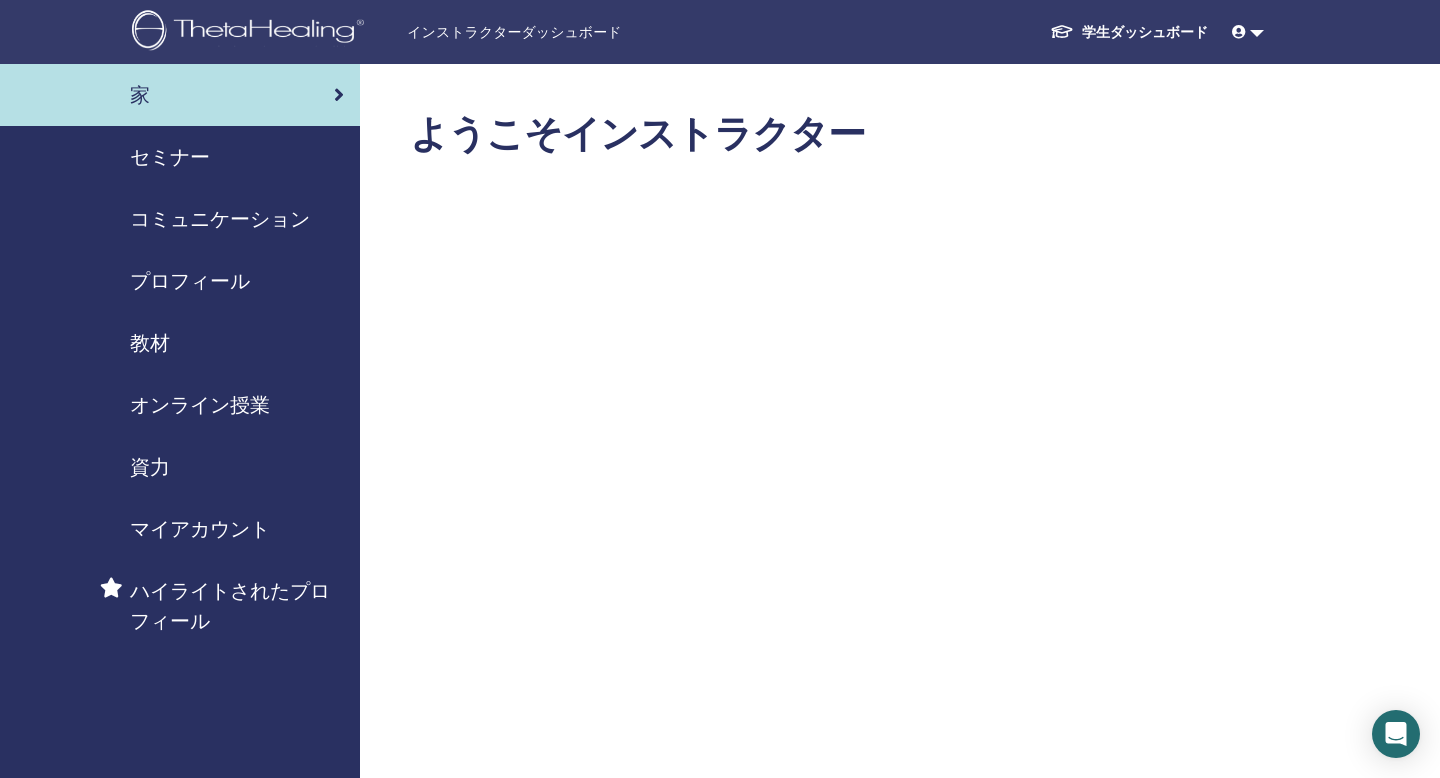 click on "教材" at bounding box center [150, 343] 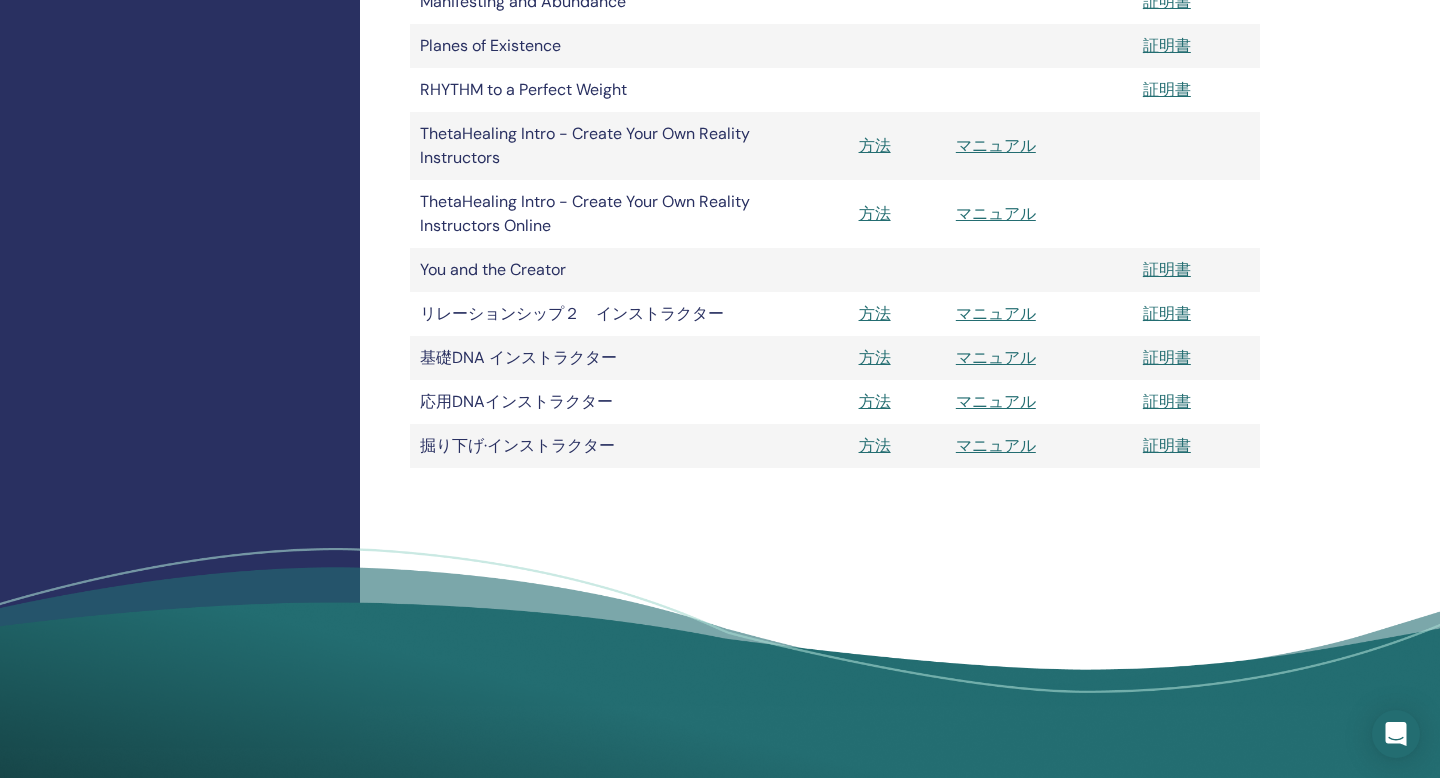 scroll, scrollTop: 861, scrollLeft: 0, axis: vertical 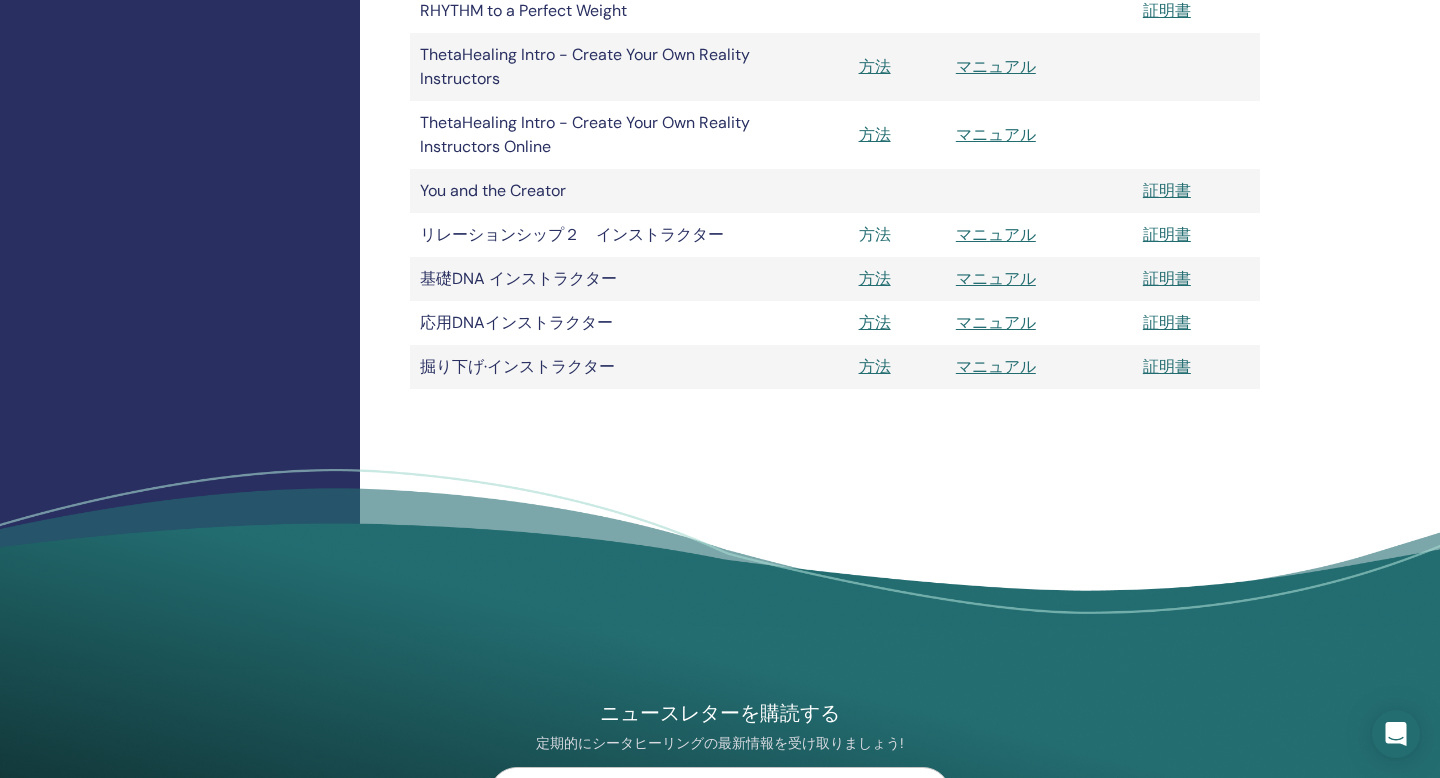 click on "方法" at bounding box center [875, 234] 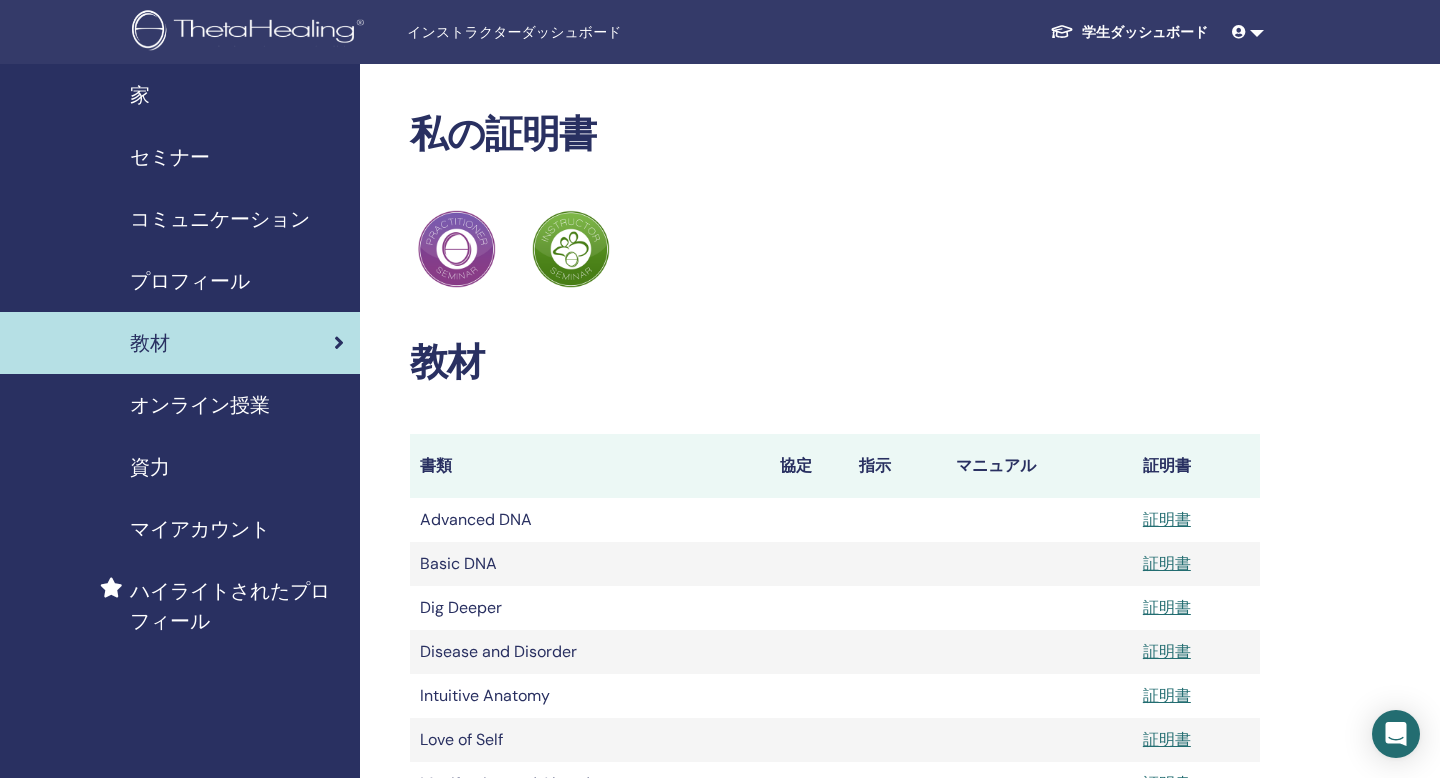 scroll, scrollTop: 861, scrollLeft: 0, axis: vertical 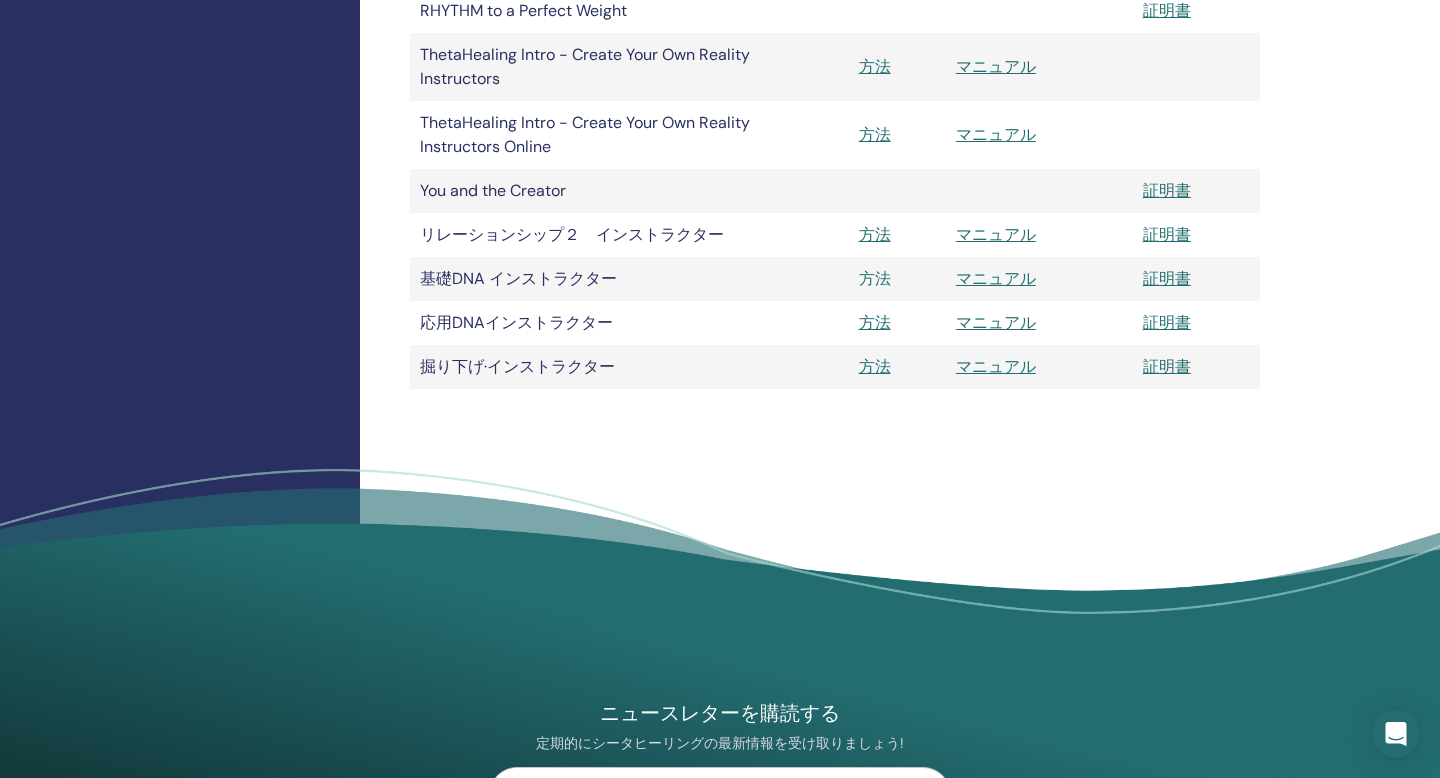 click on "方法" at bounding box center (875, 278) 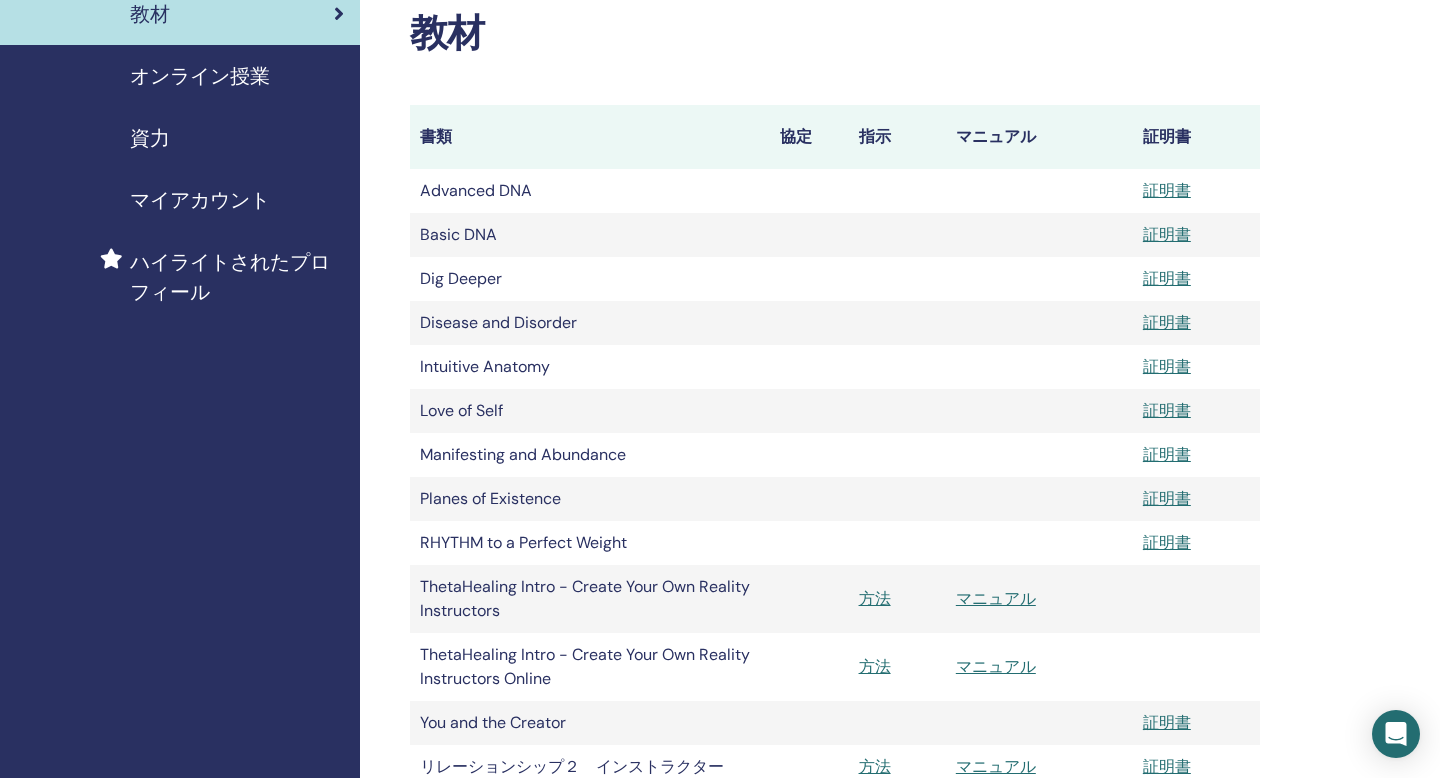 scroll, scrollTop: 0, scrollLeft: 0, axis: both 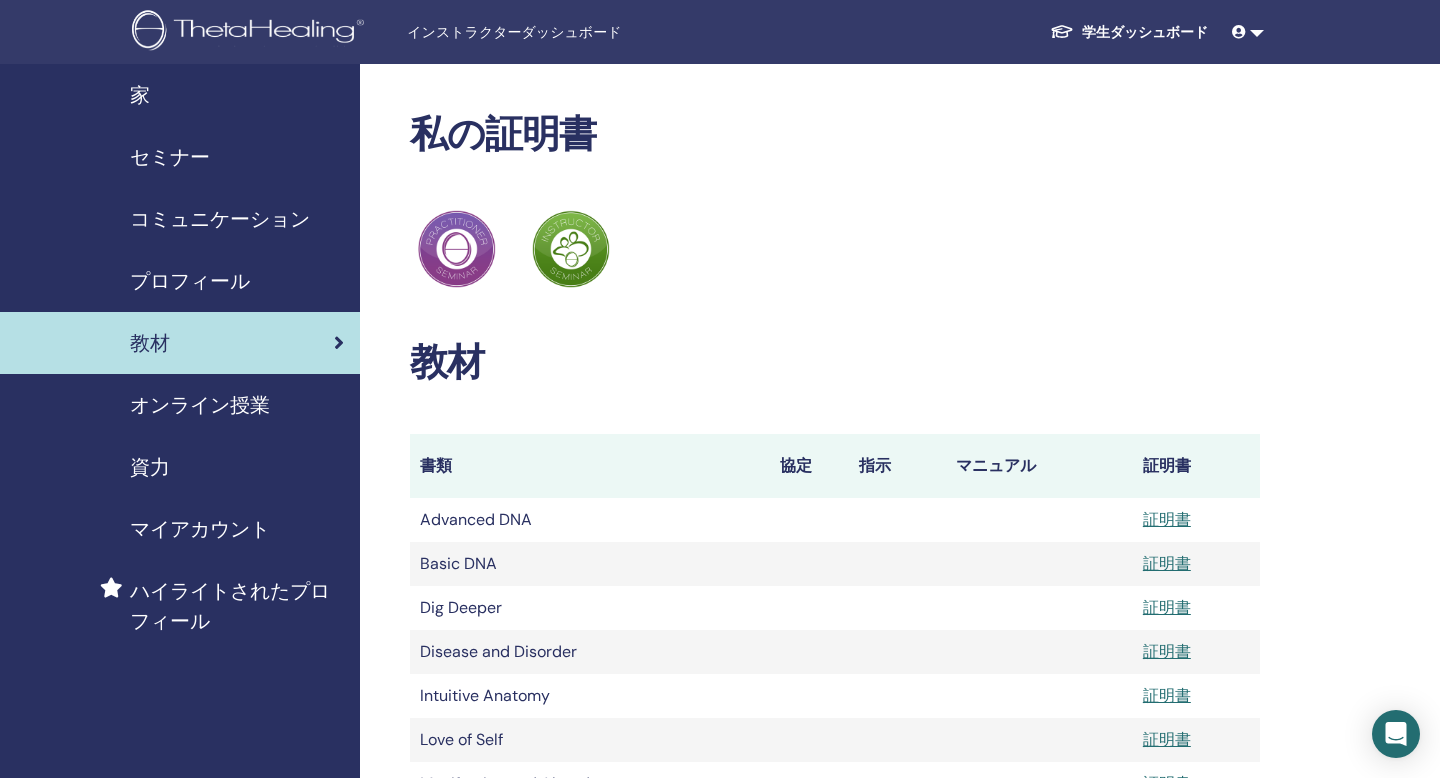 click on "コミュニケーション" at bounding box center (220, 219) 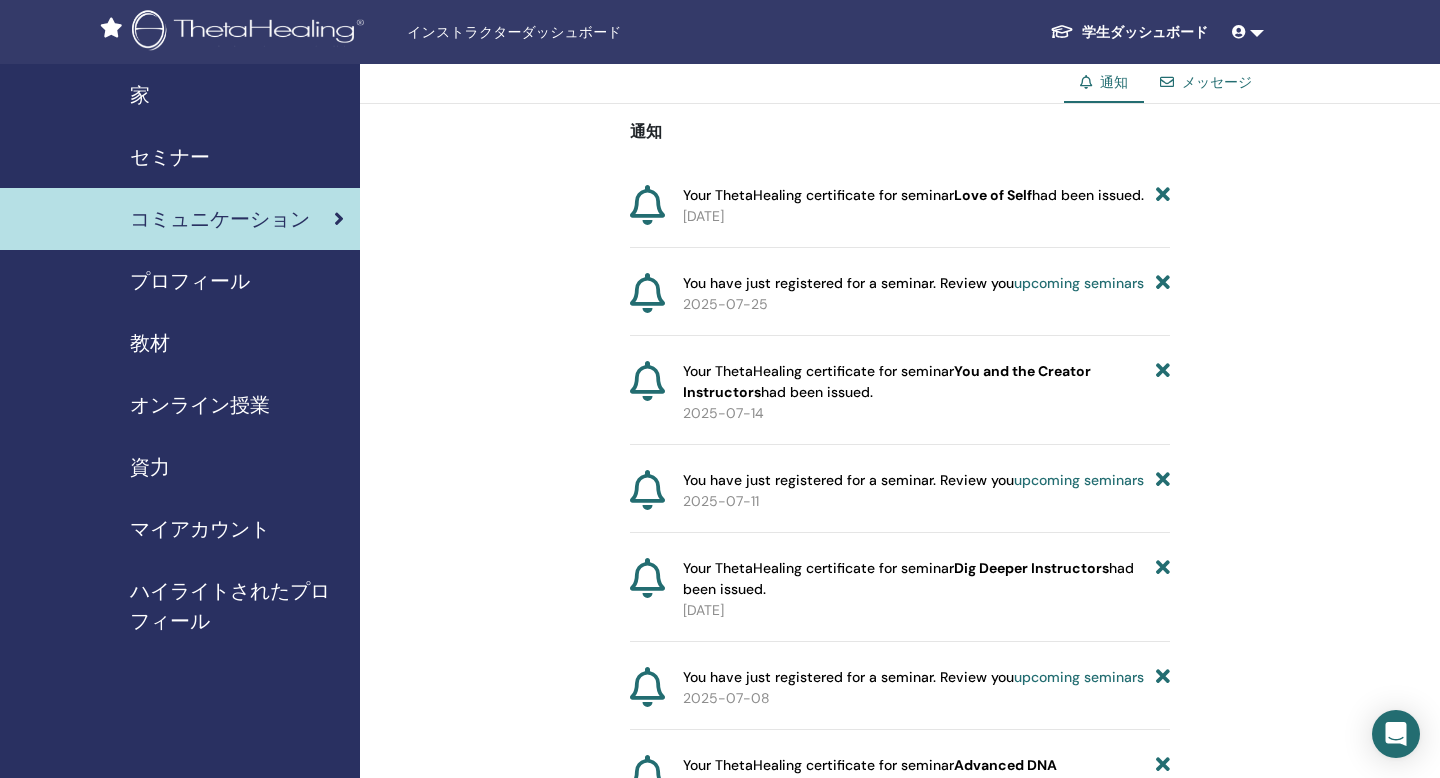 scroll, scrollTop: 0, scrollLeft: 0, axis: both 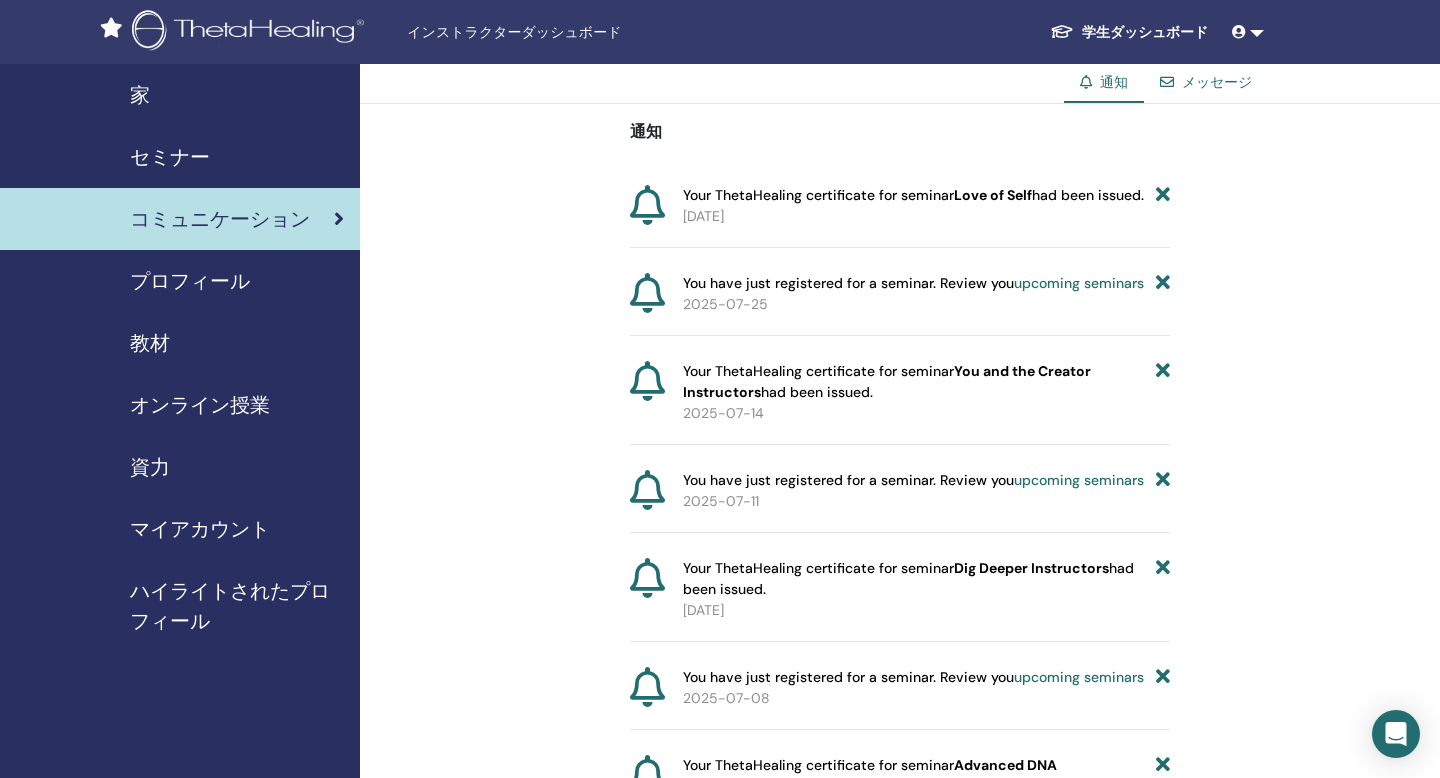 click on "資力" at bounding box center (150, 467) 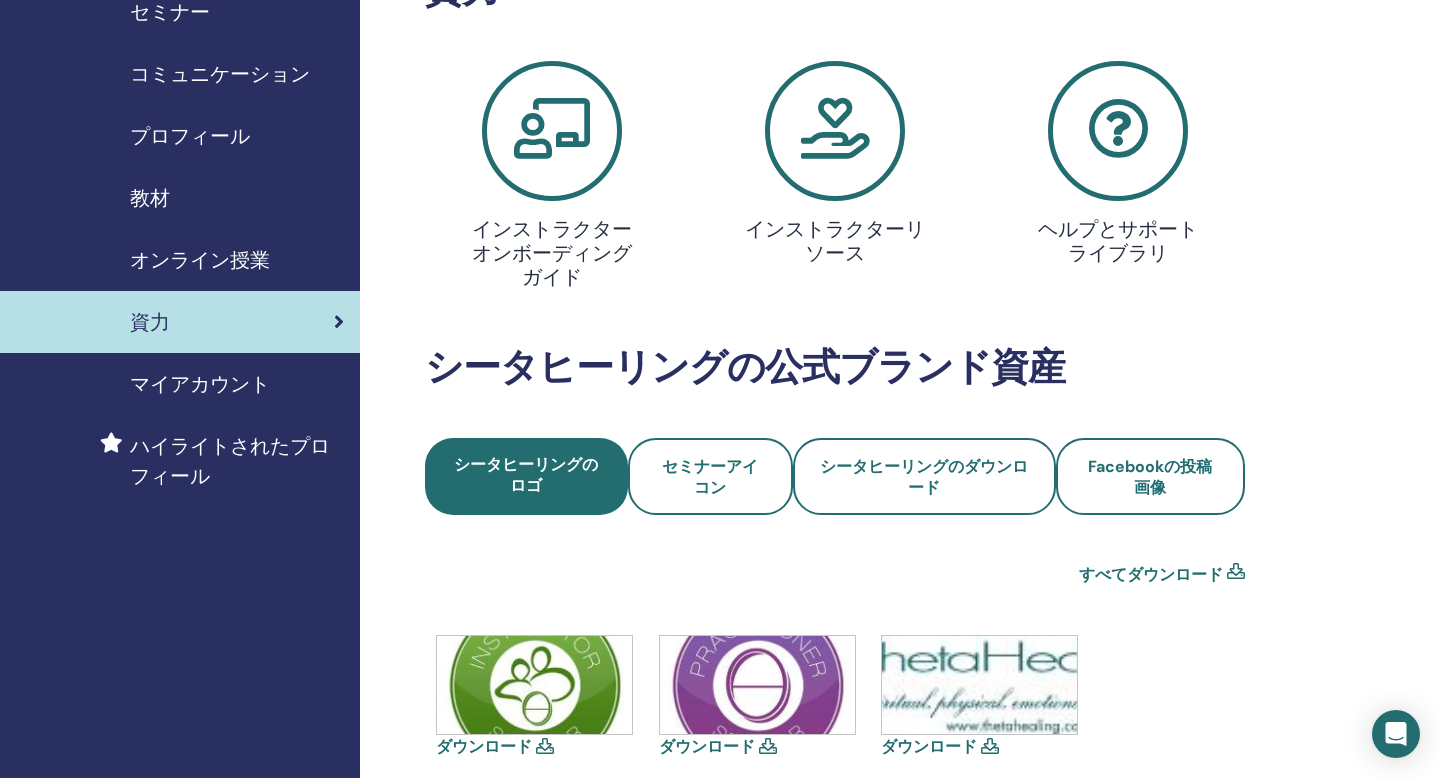 scroll, scrollTop: 147, scrollLeft: 0, axis: vertical 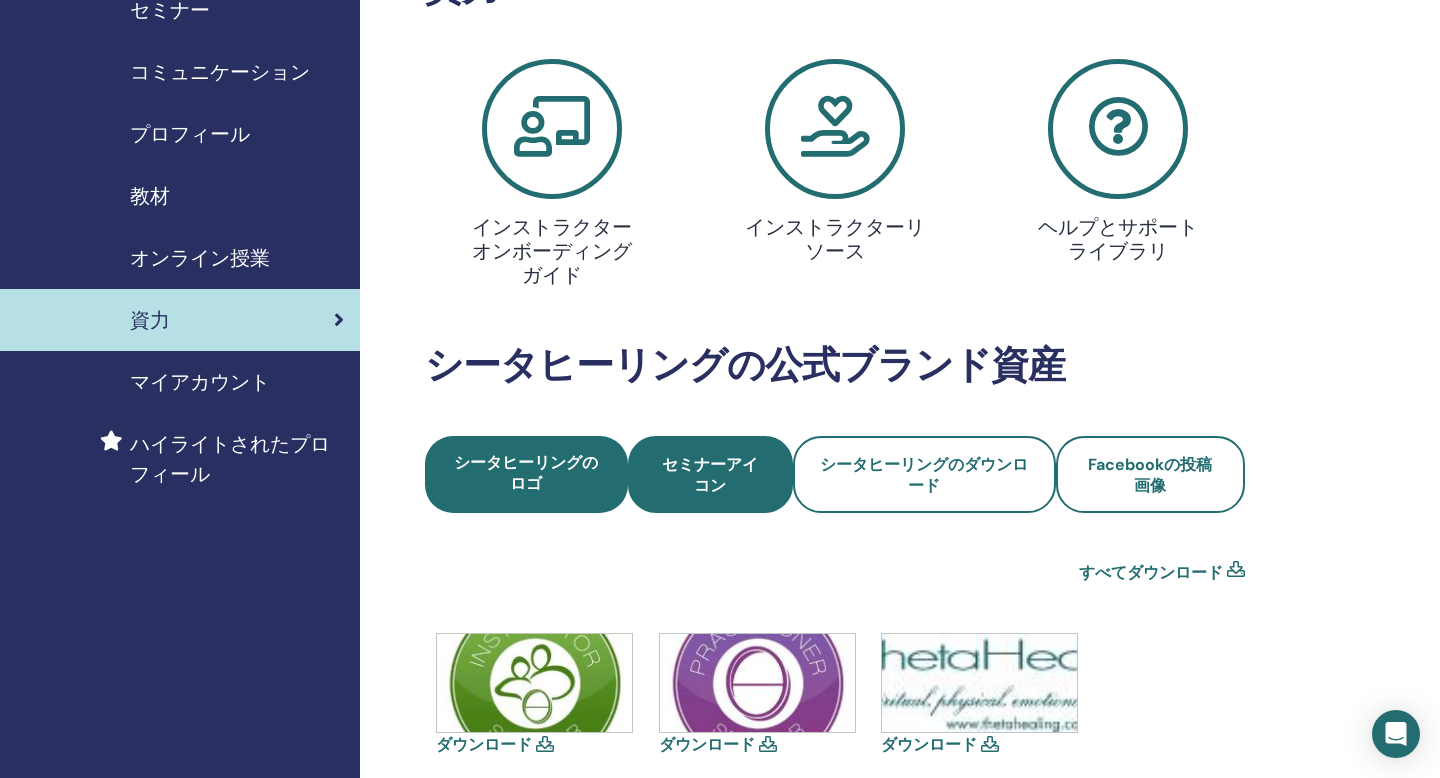 click on "セミナーアイコン" at bounding box center (710, 475) 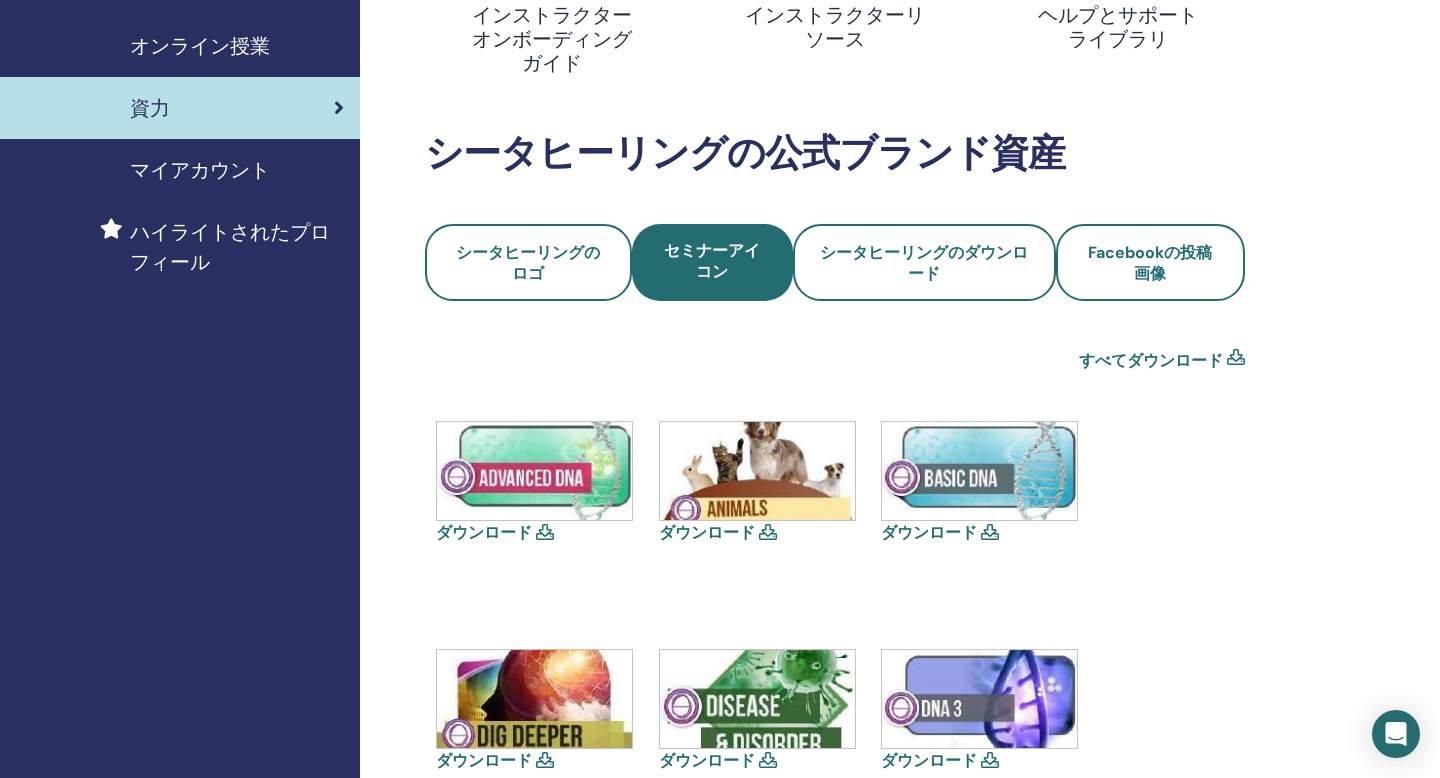 scroll, scrollTop: 361, scrollLeft: 0, axis: vertical 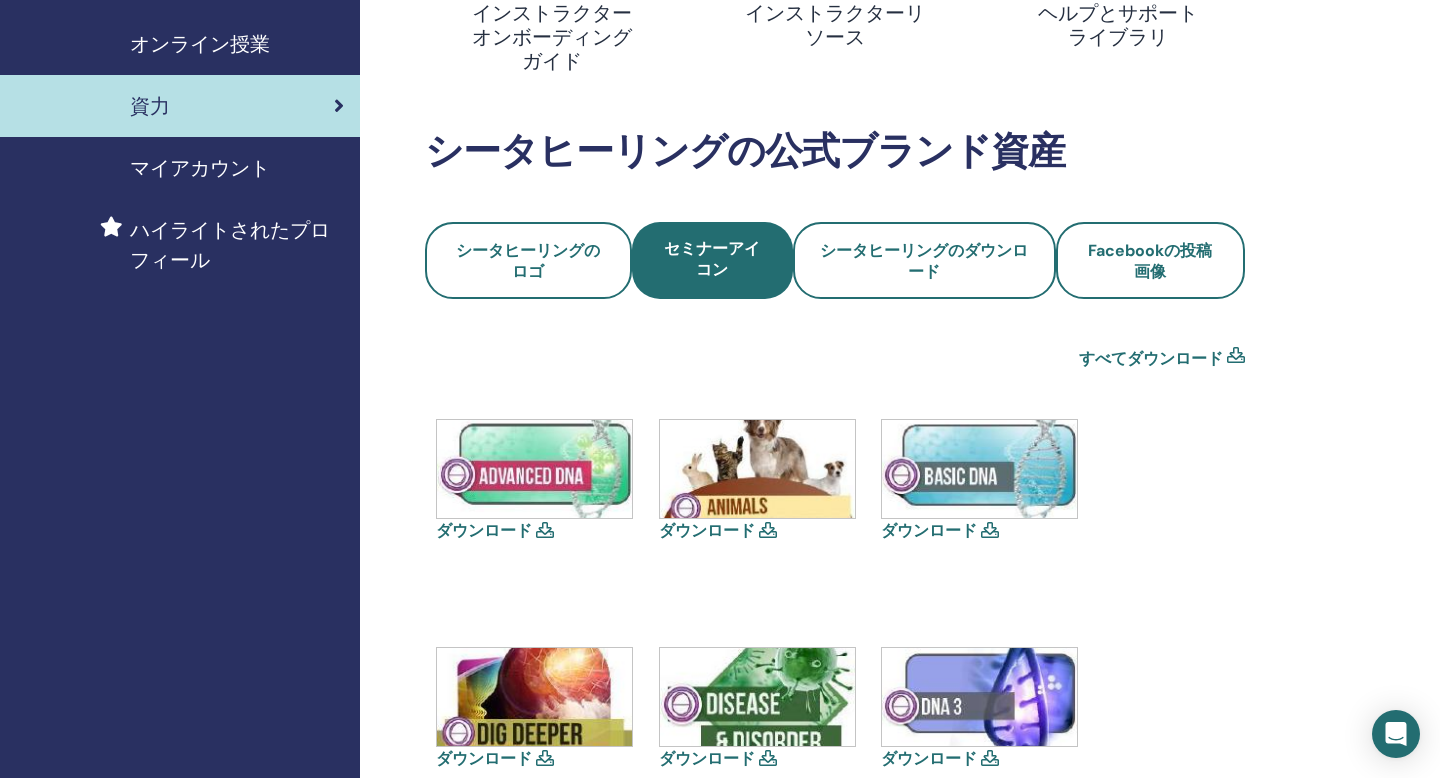 click at bounding box center (979, 469) 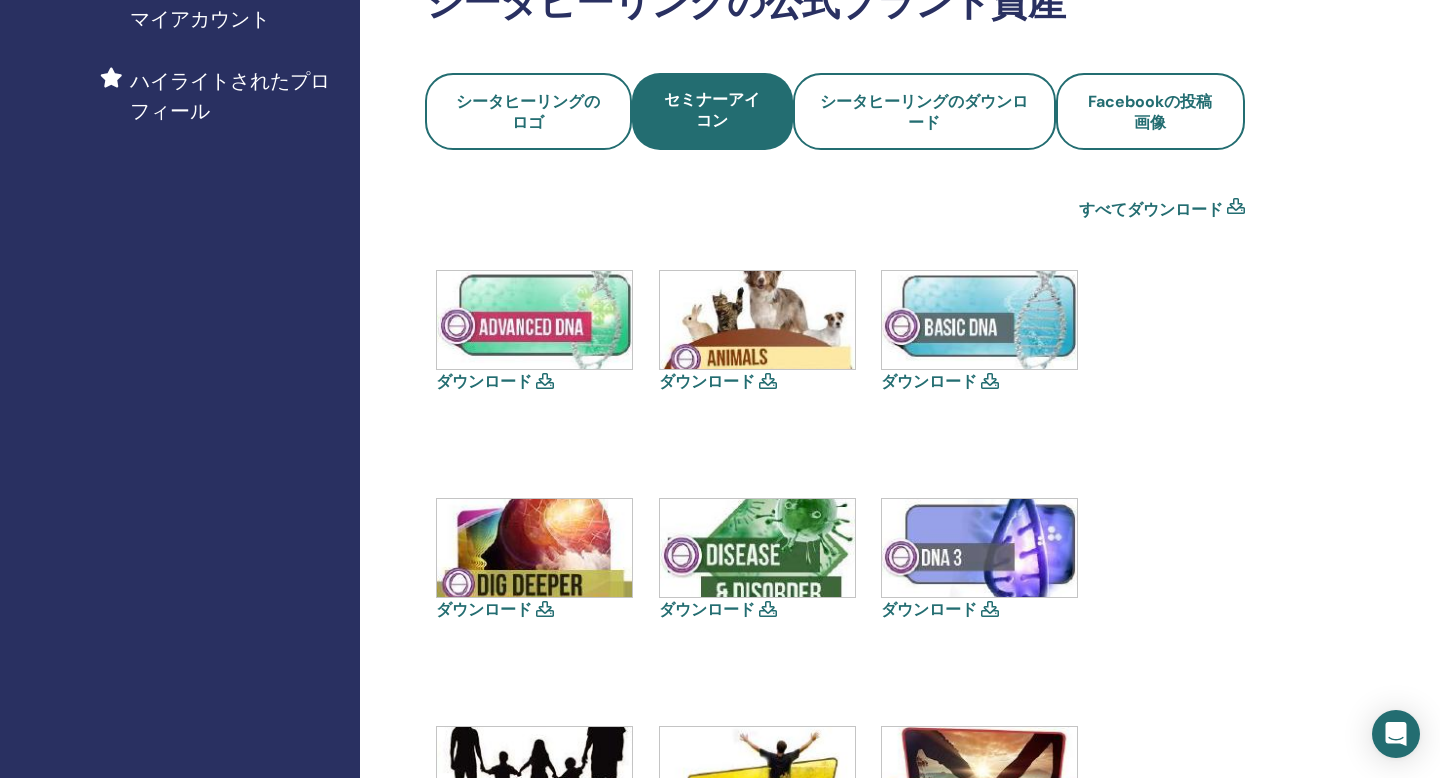 scroll, scrollTop: 511, scrollLeft: 0, axis: vertical 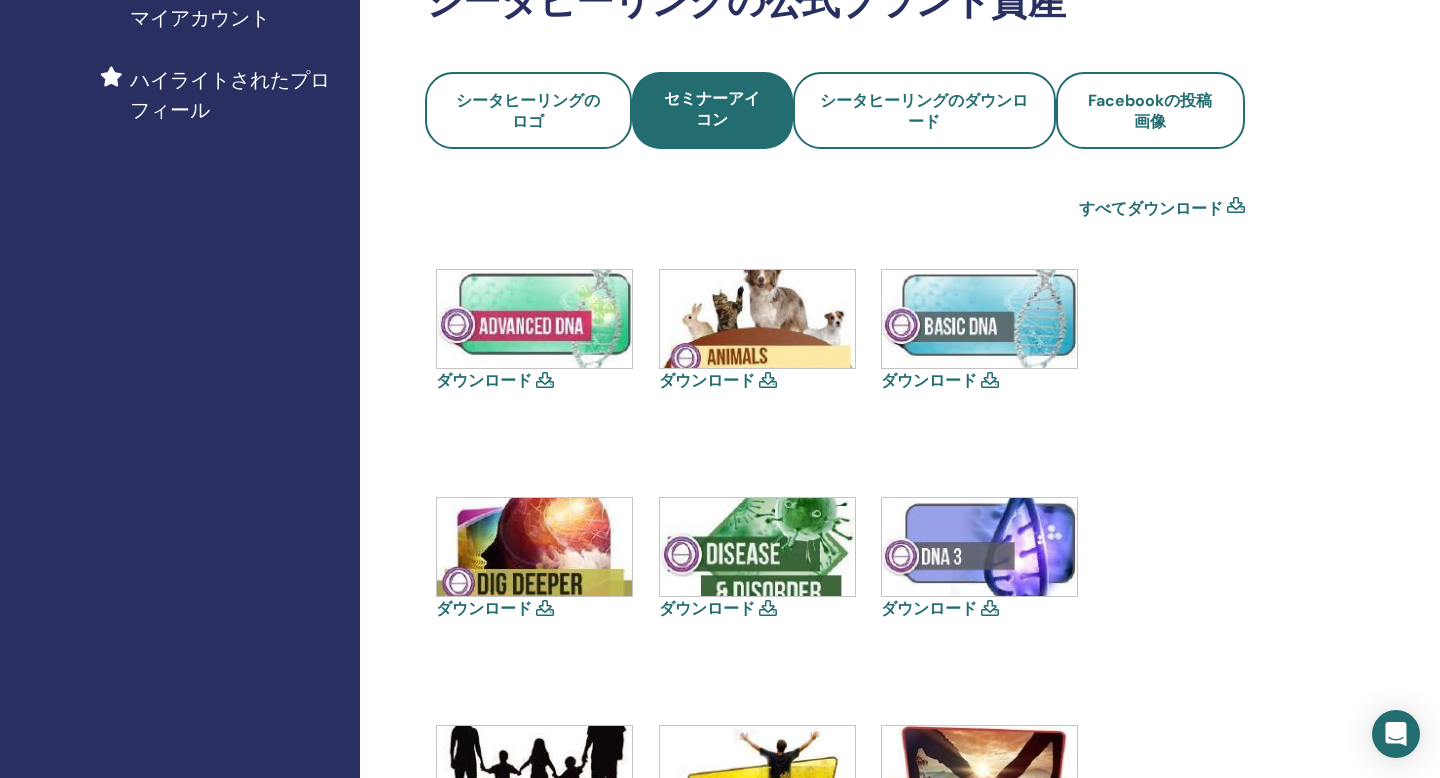 click at bounding box center (979, 319) 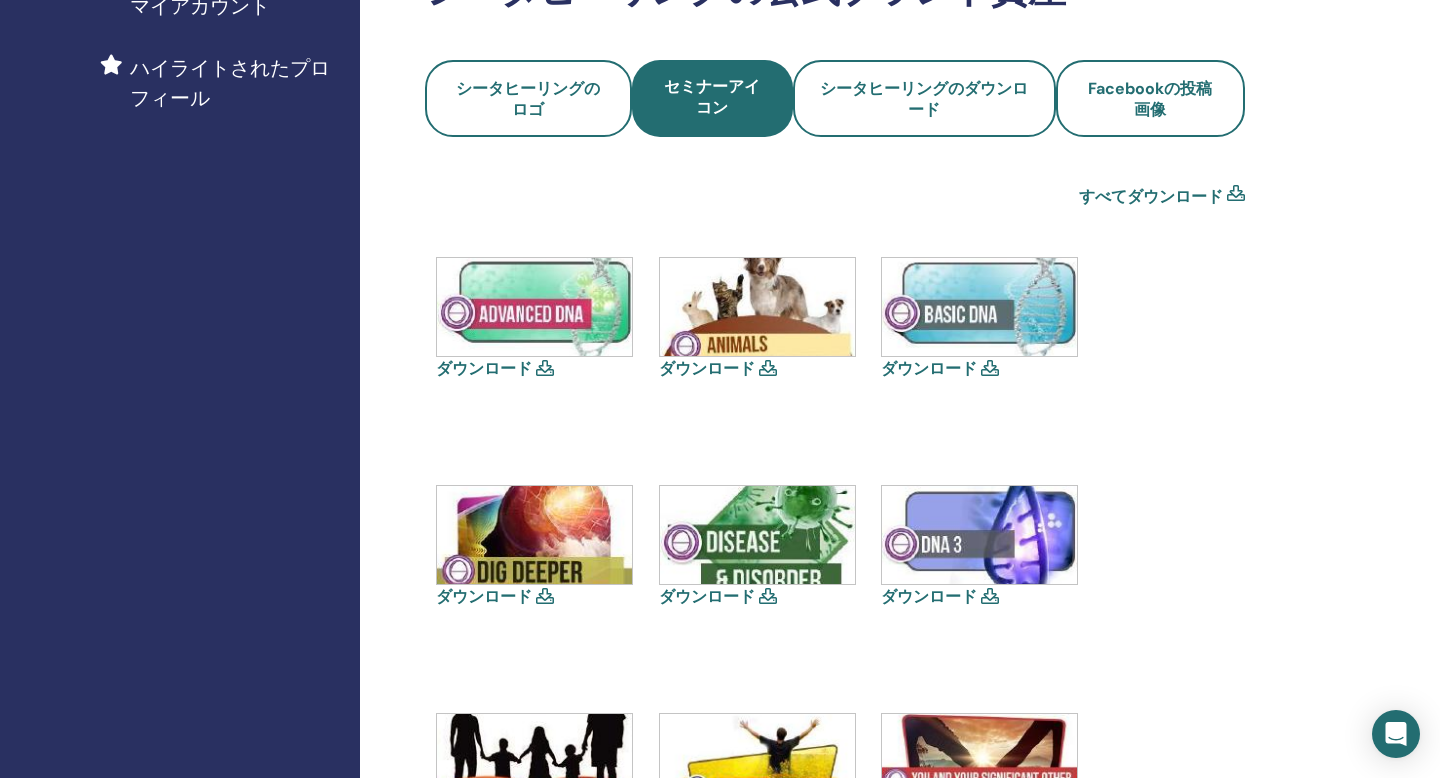scroll, scrollTop: 404, scrollLeft: 0, axis: vertical 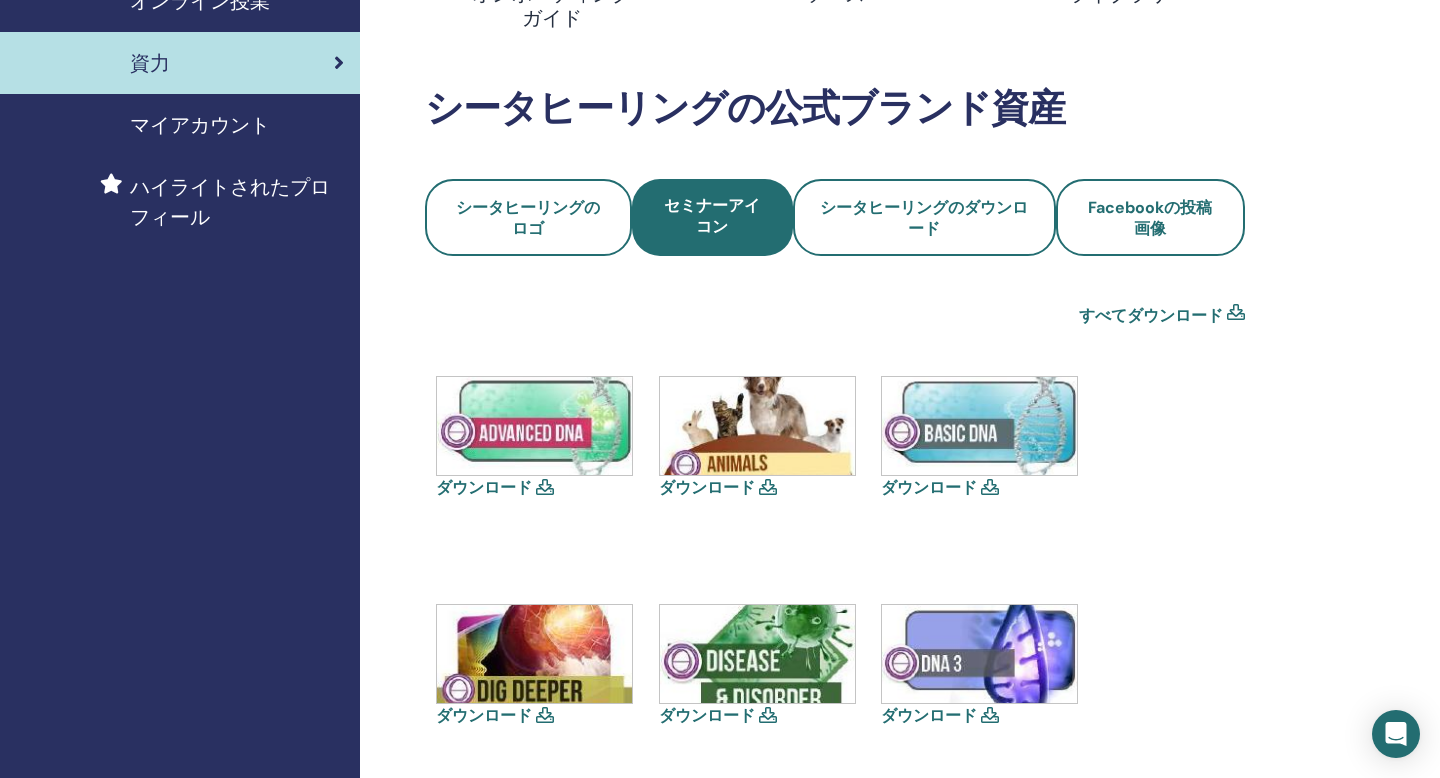 click at bounding box center (979, 426) 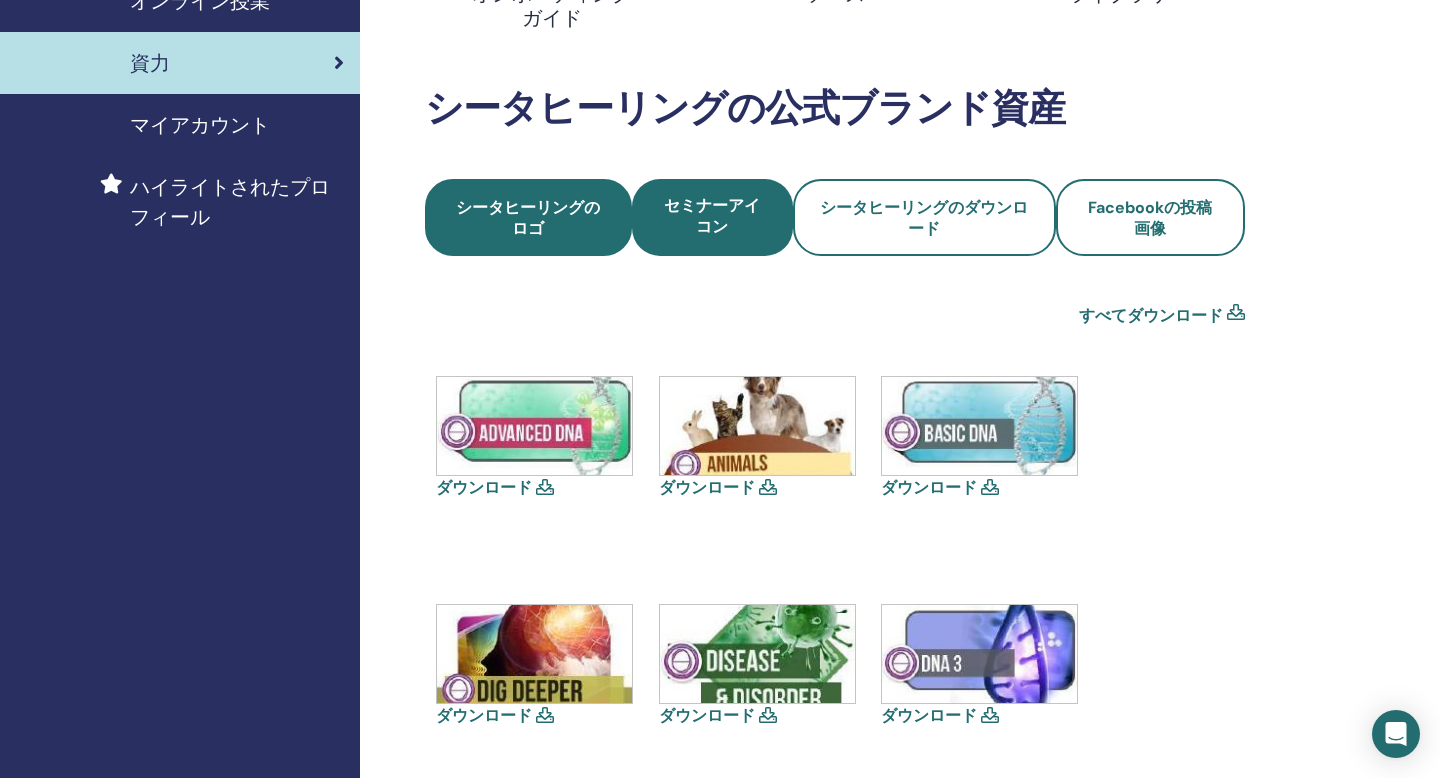 click on "シータヒーリングのロゴ" at bounding box center [528, 218] 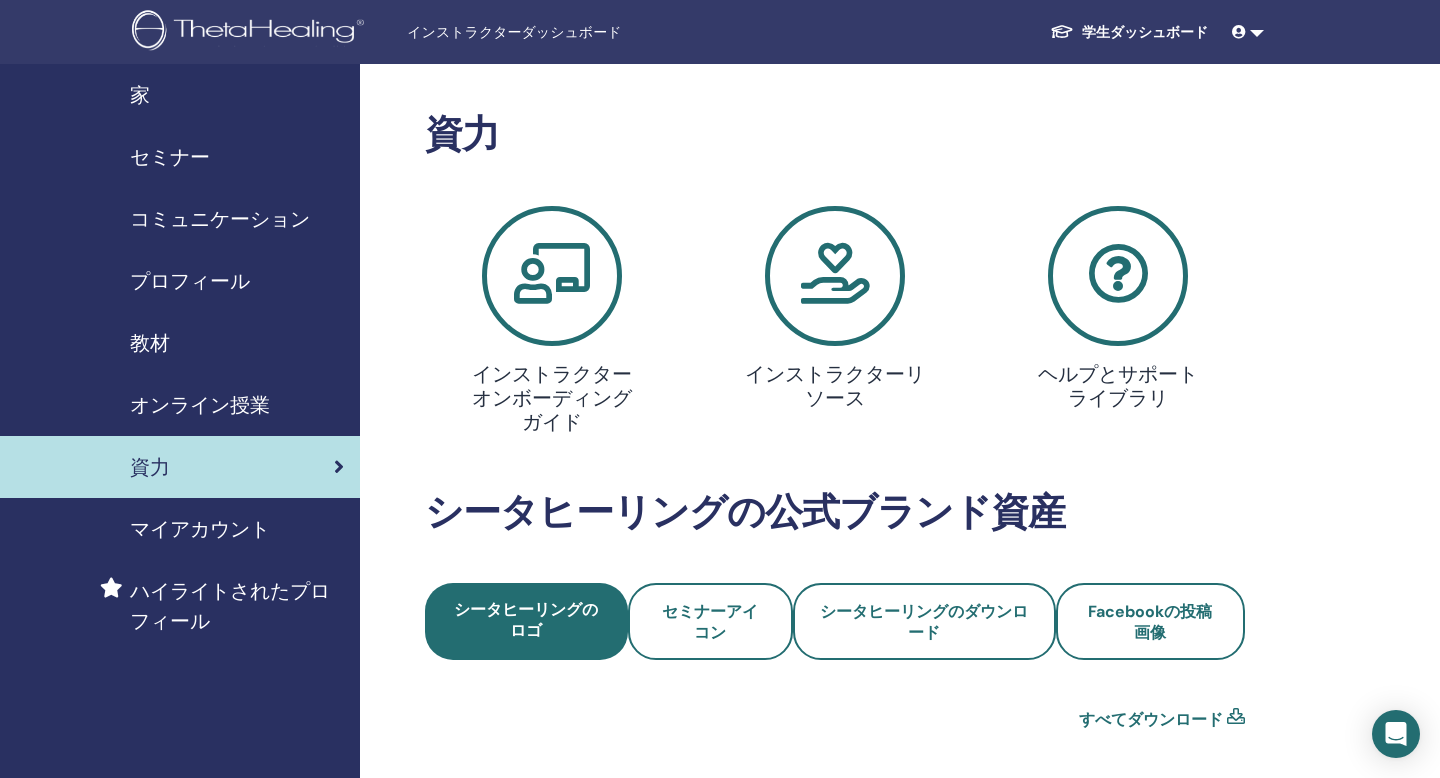 scroll, scrollTop: 520, scrollLeft: 0, axis: vertical 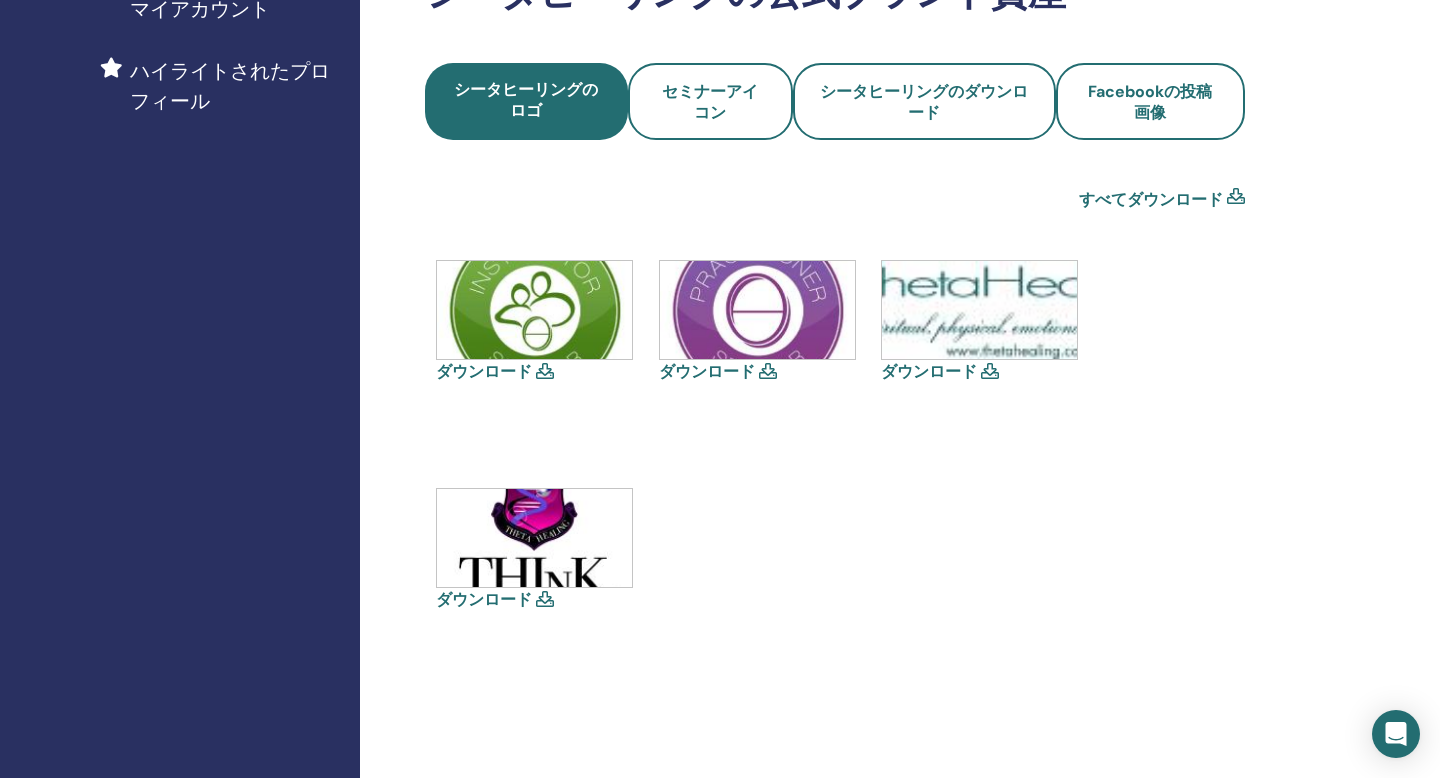 click at bounding box center [979, 310] 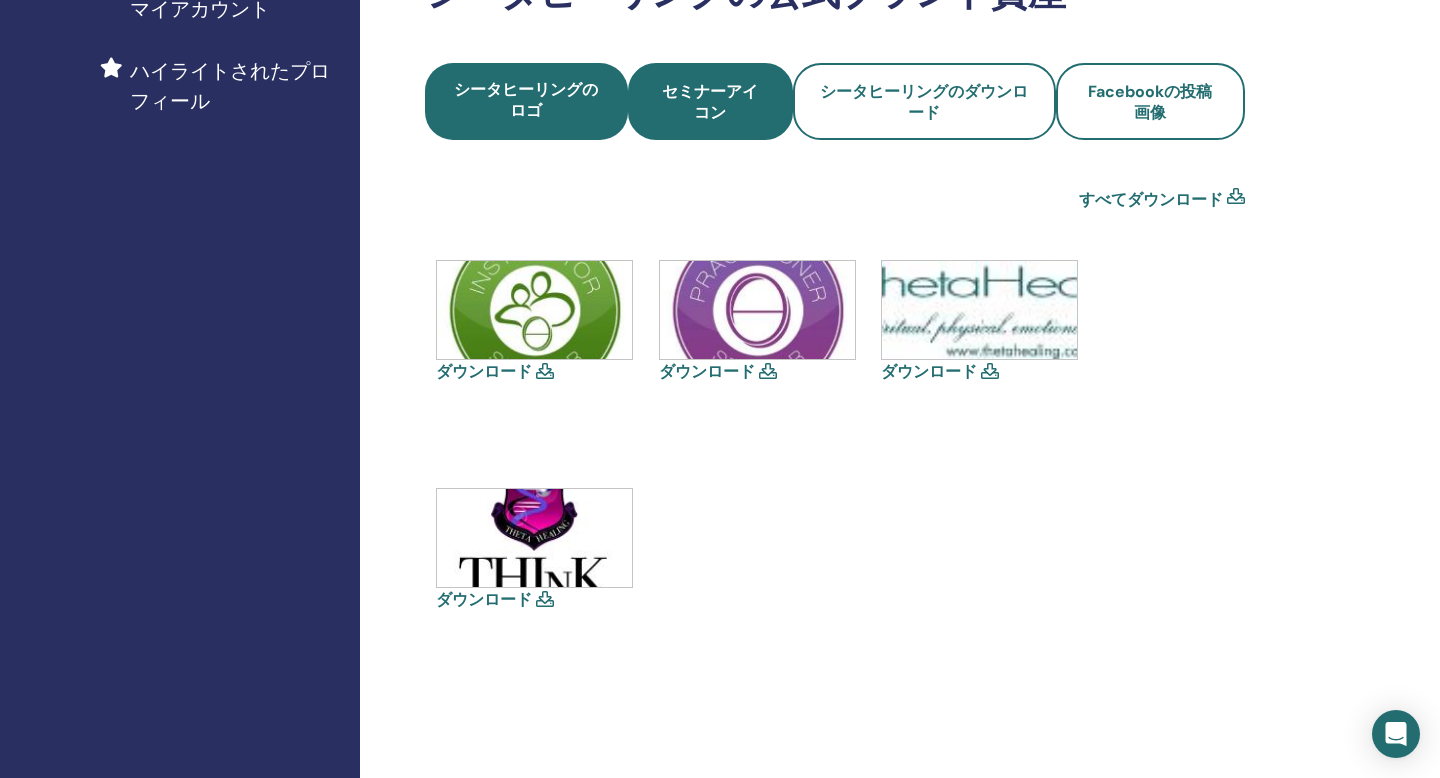click on "セミナーアイコン" at bounding box center (710, 102) 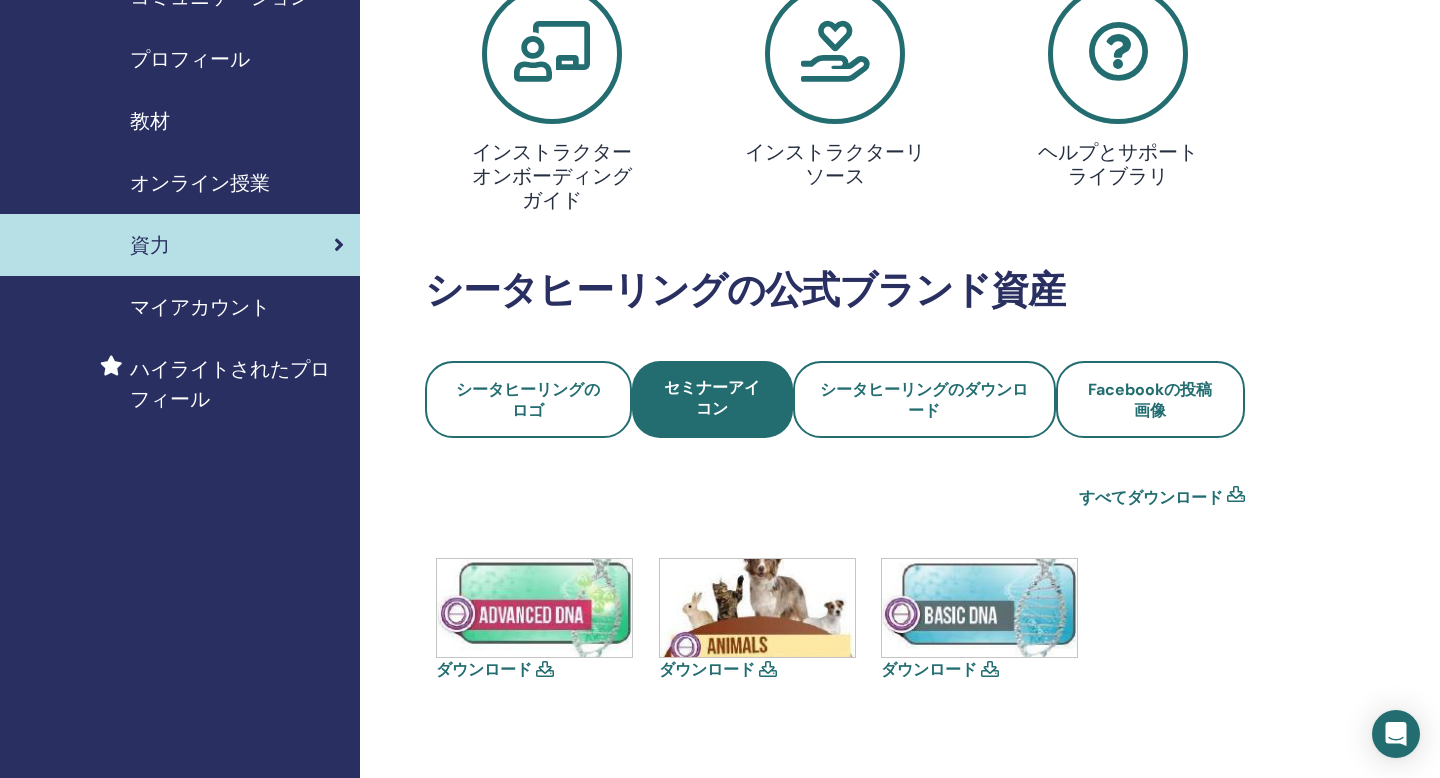 scroll, scrollTop: 244, scrollLeft: 0, axis: vertical 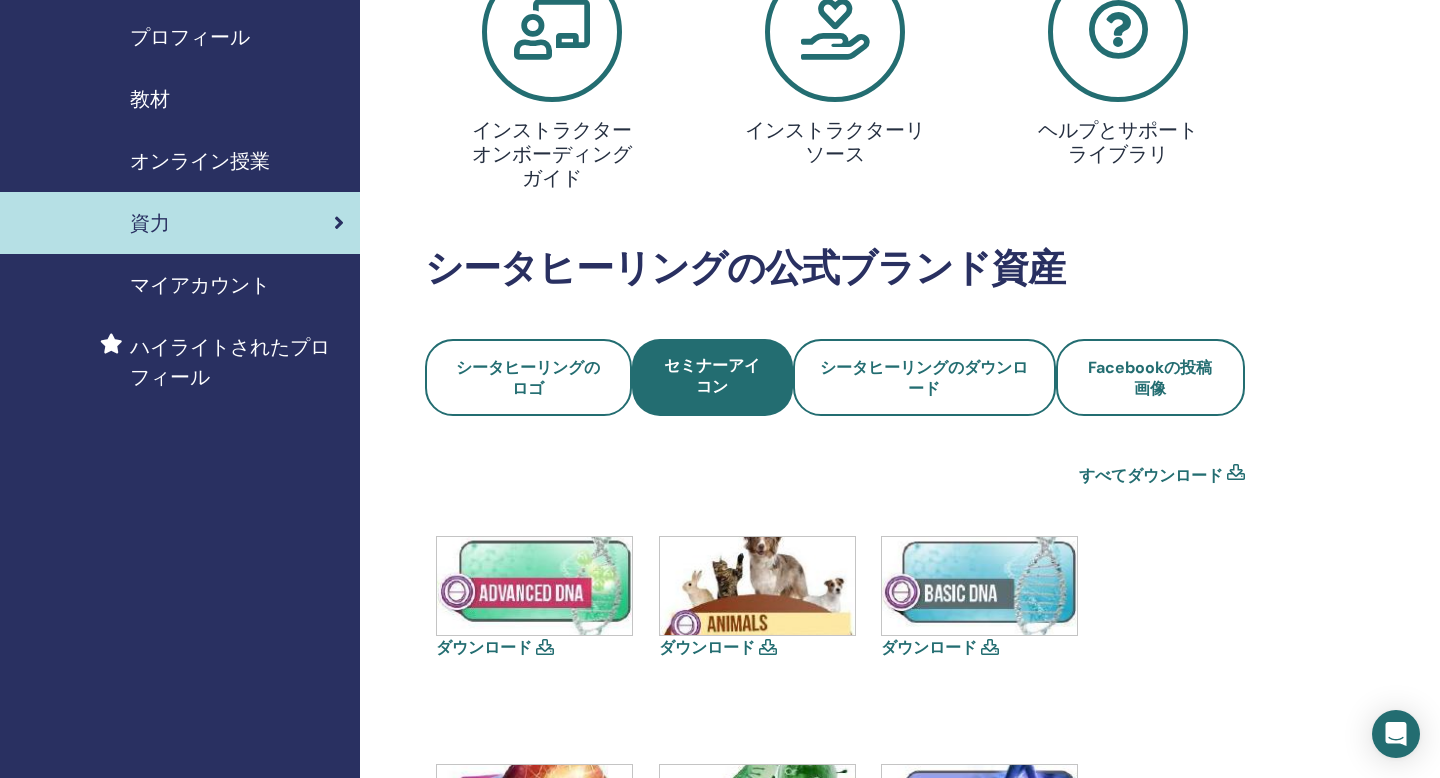click on "すべてダウンロード" at bounding box center (835, 476) 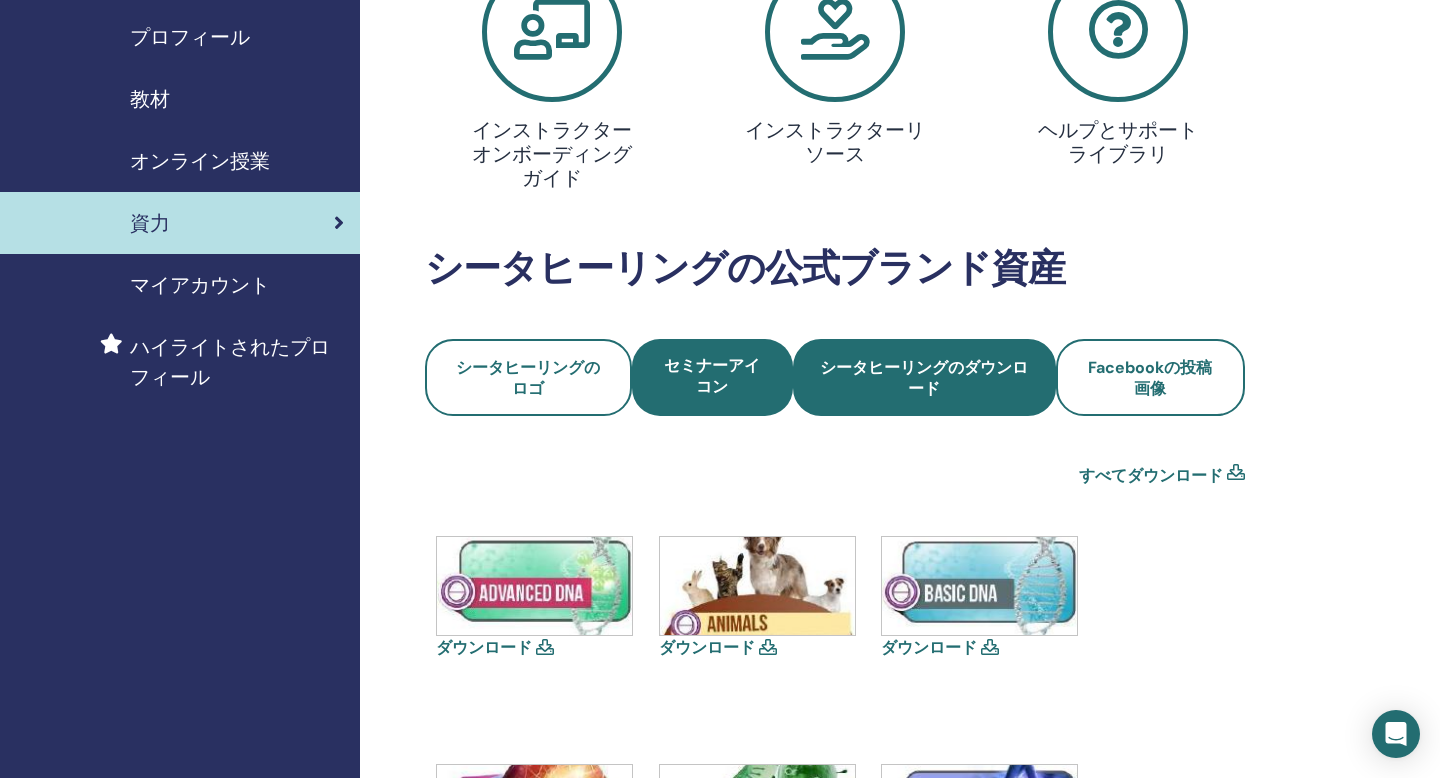 click on "シータヒーリングのダウンロード" at bounding box center (924, 377) 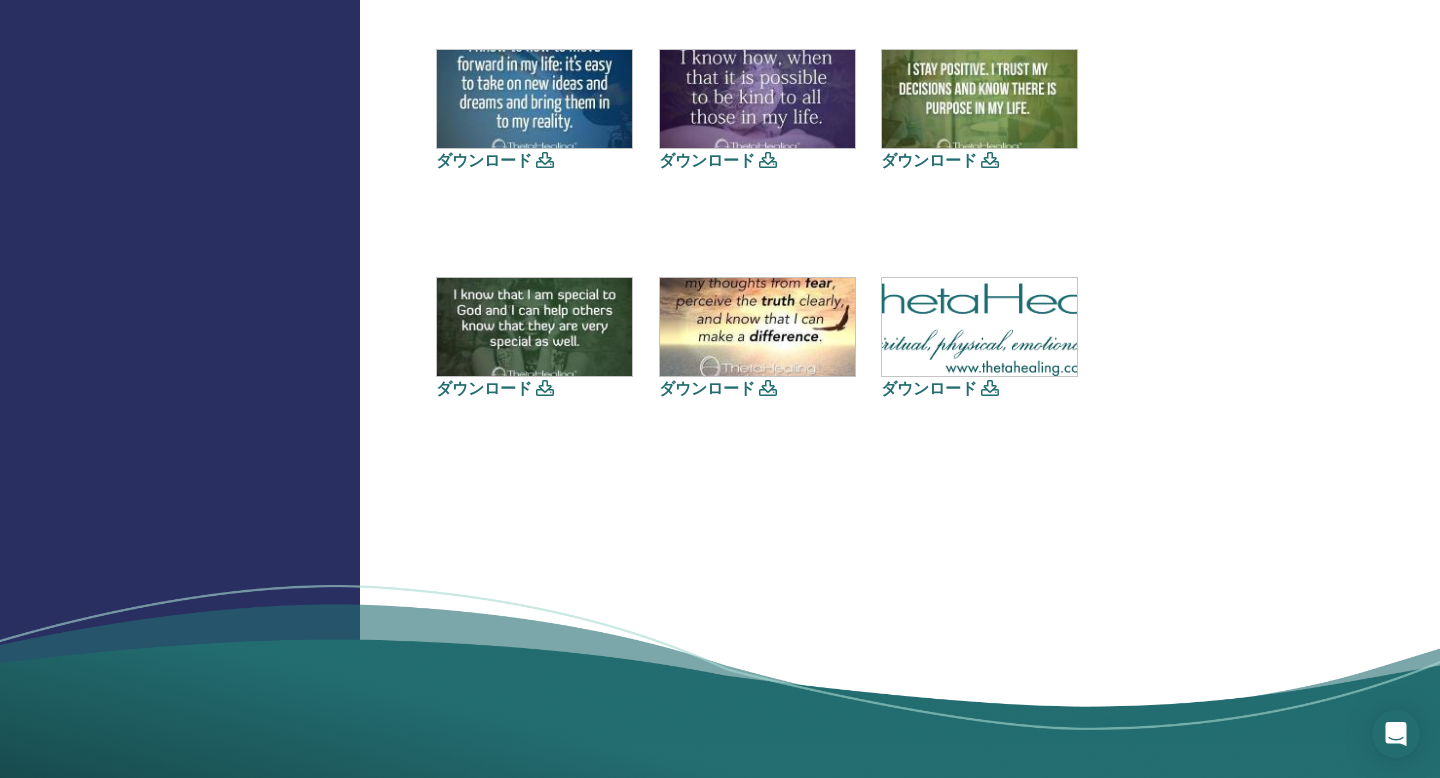 scroll, scrollTop: 3007, scrollLeft: 0, axis: vertical 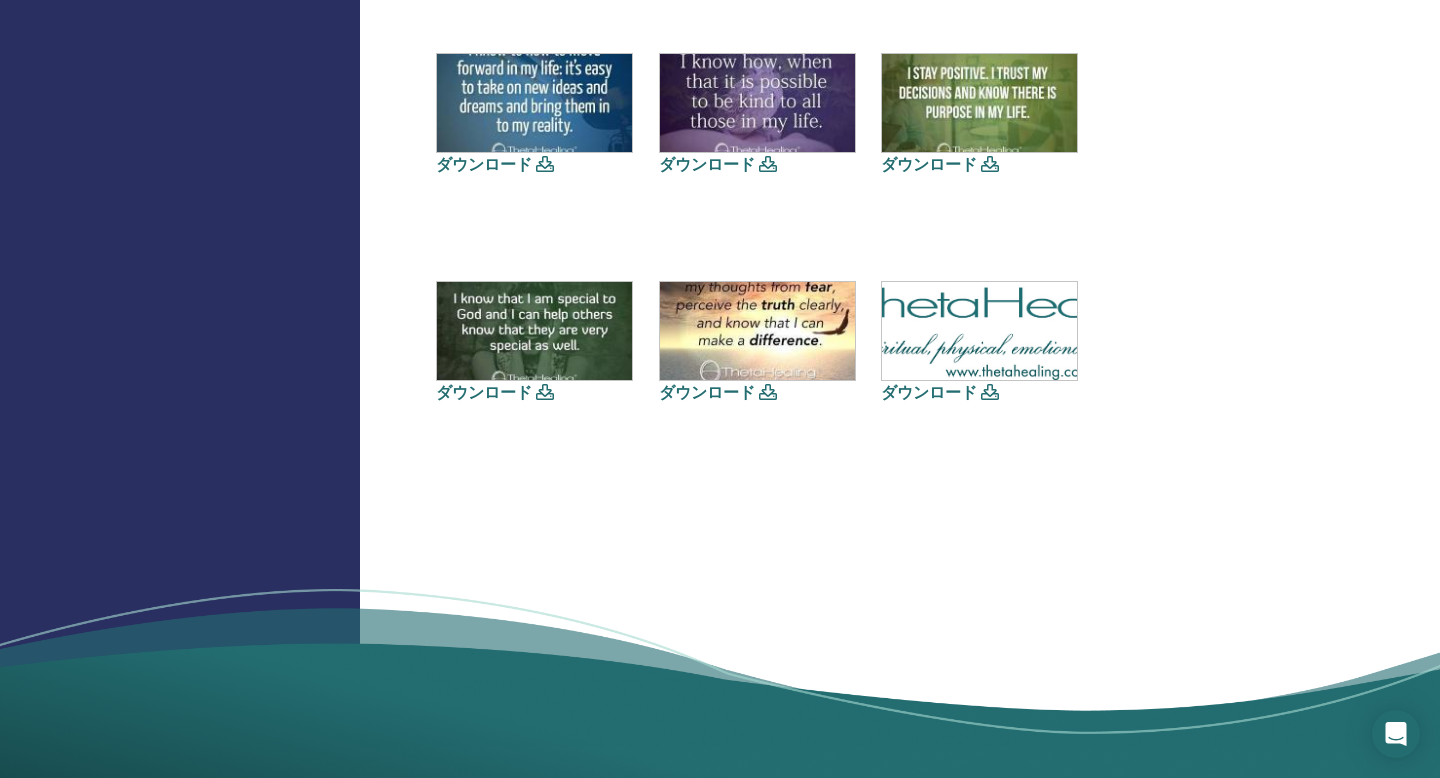 click at bounding box center (979, 331) 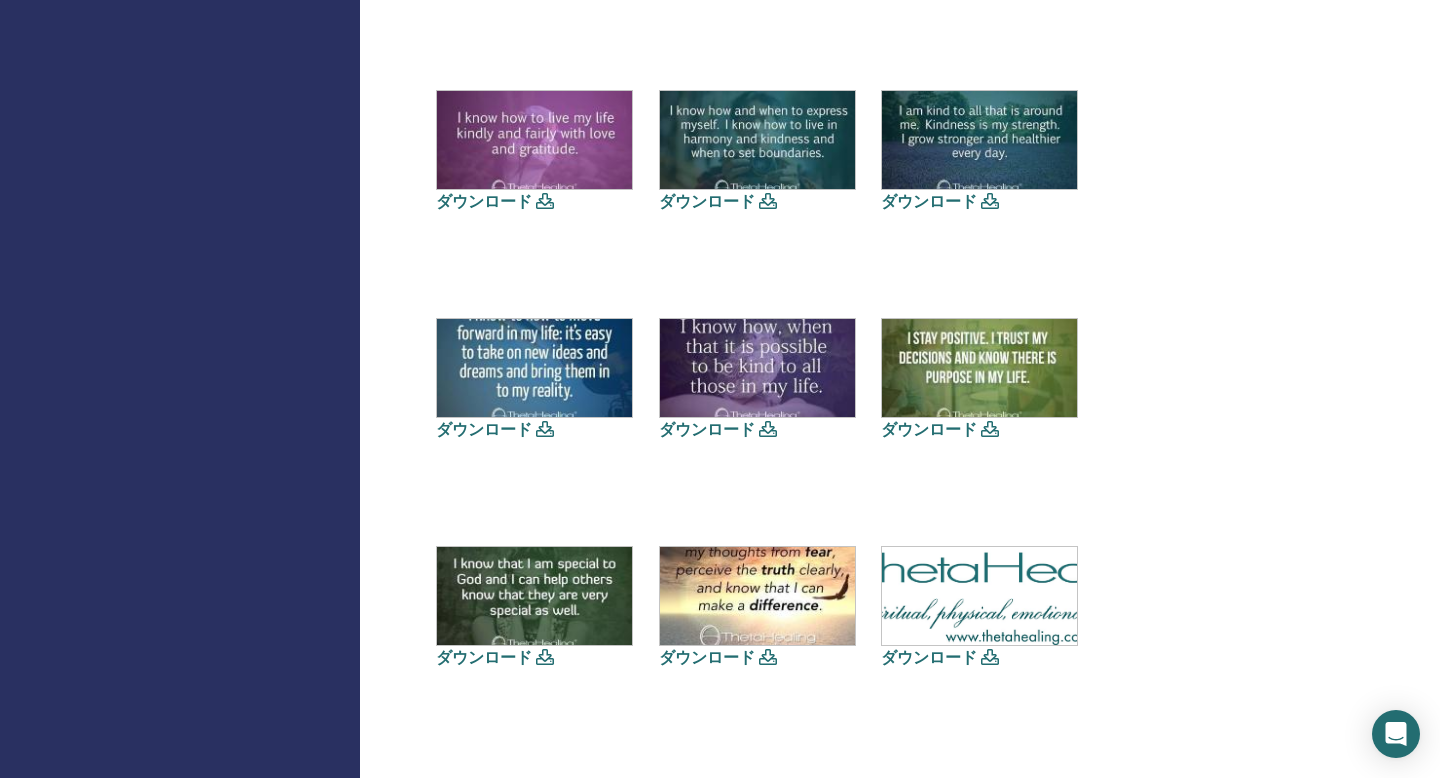 scroll, scrollTop: 2862, scrollLeft: 0, axis: vertical 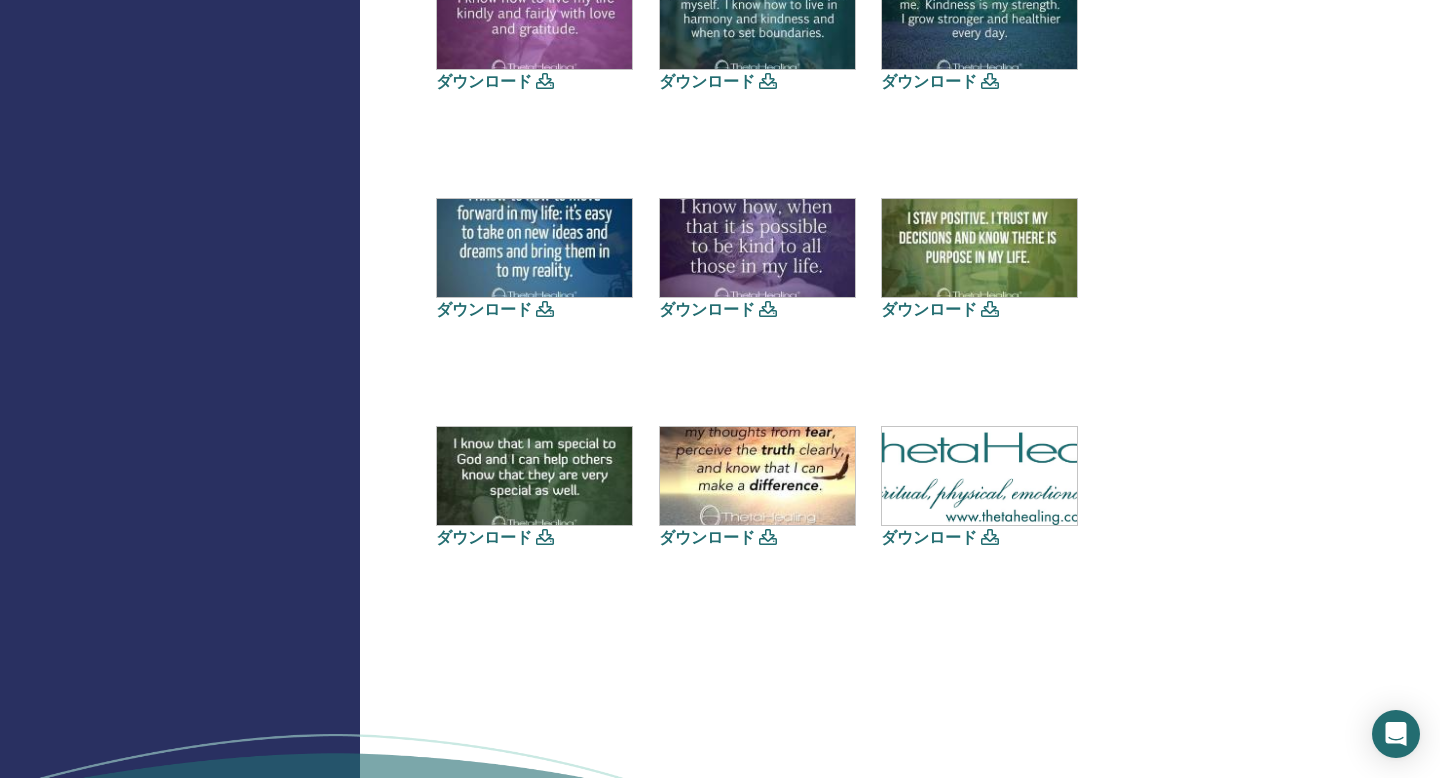 click at bounding box center (534, 476) 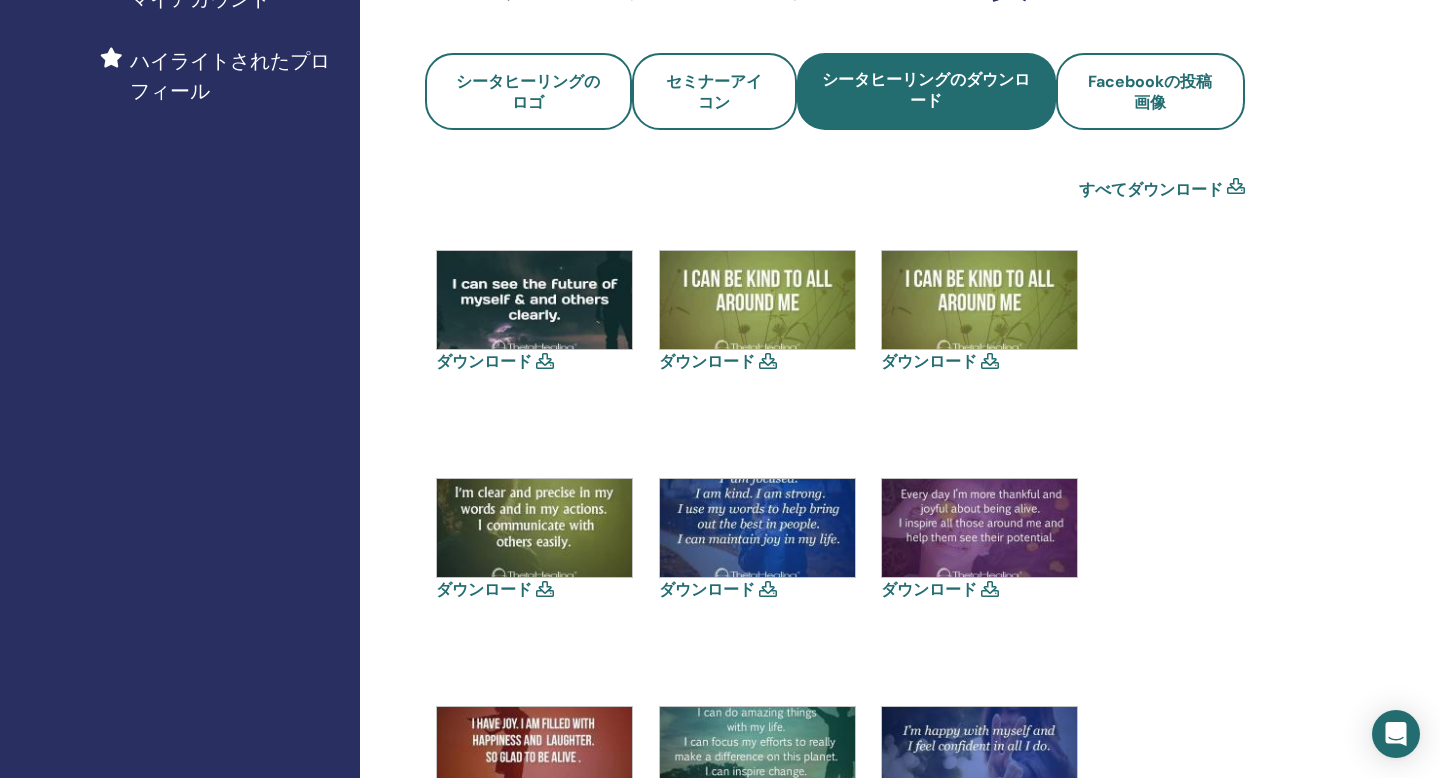 scroll, scrollTop: 531, scrollLeft: 0, axis: vertical 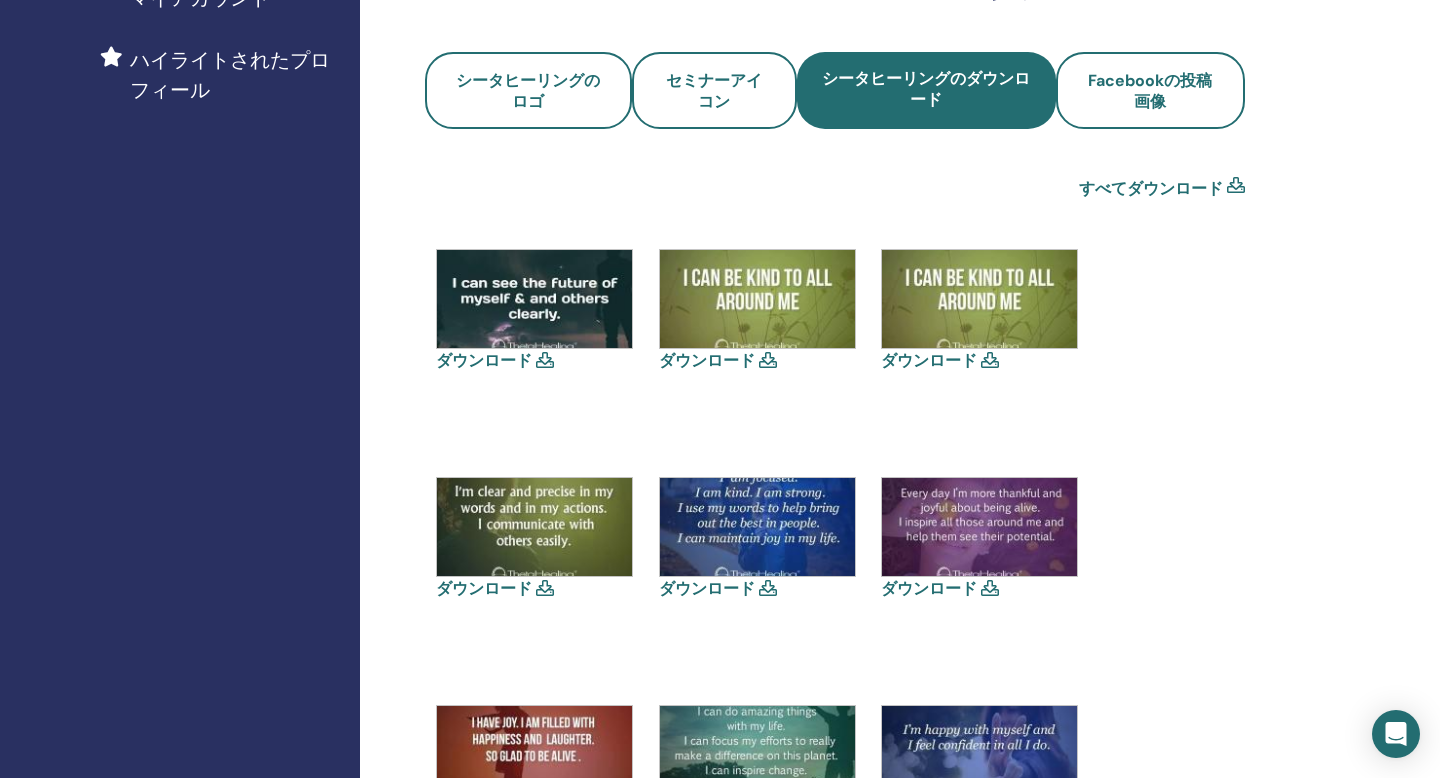 click at bounding box center [534, 299] 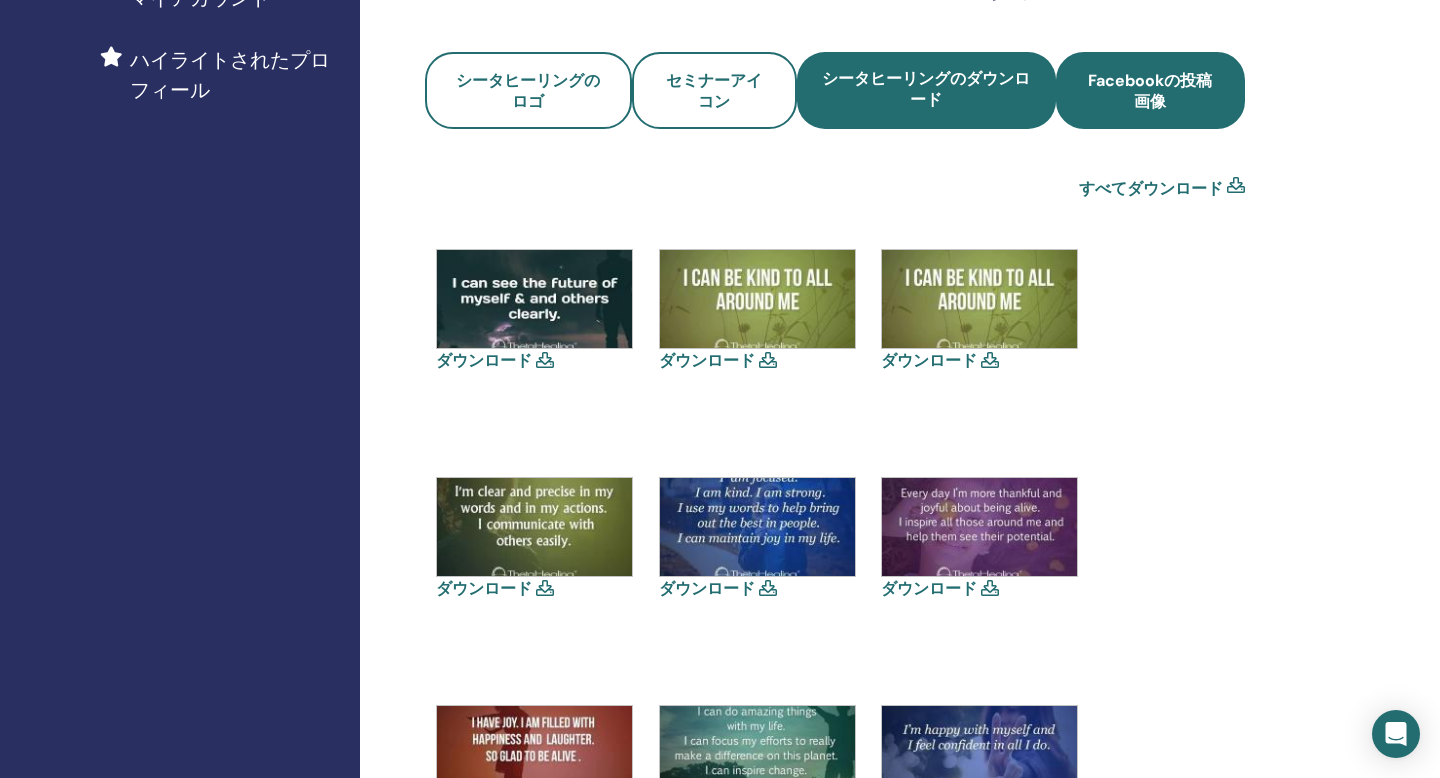 click on "Facebookの投稿画像" at bounding box center (1151, 91) 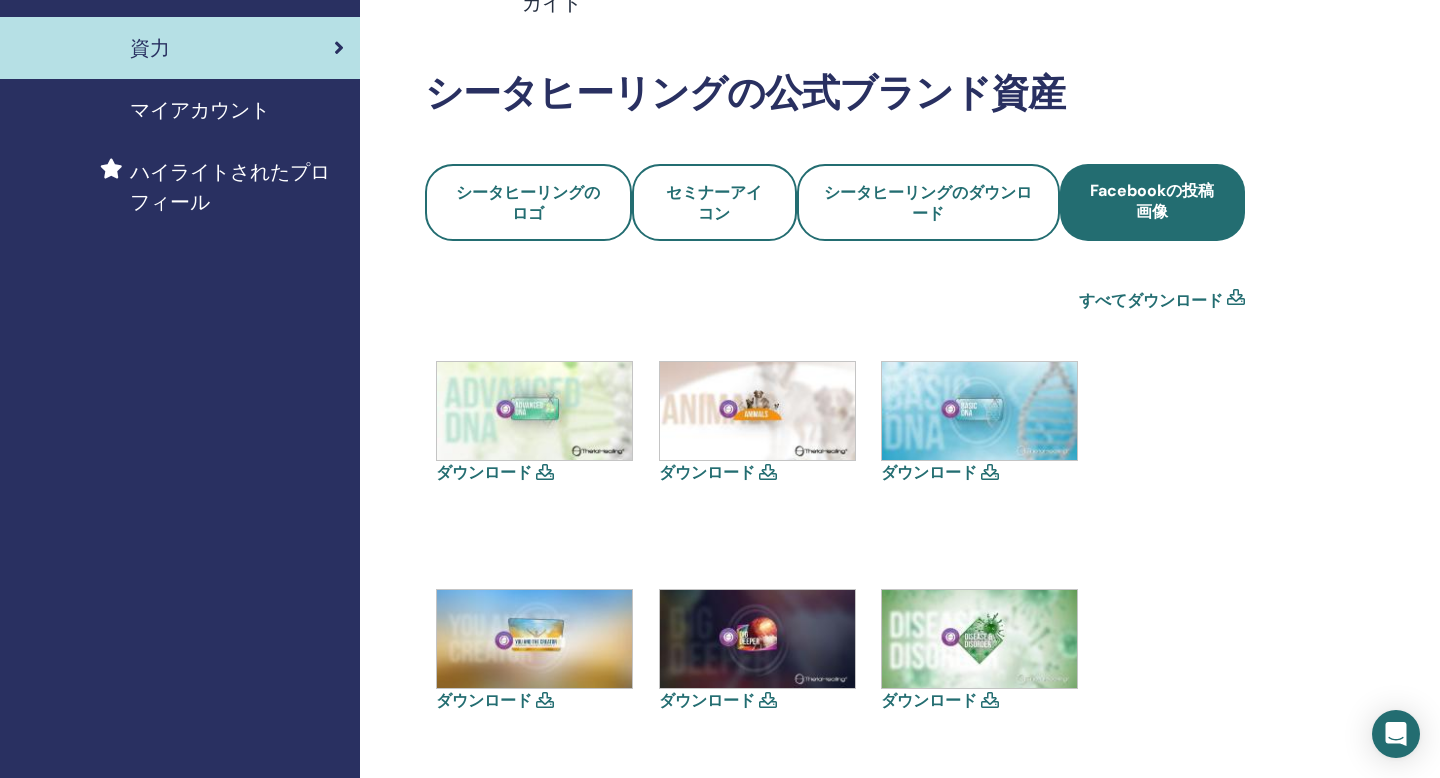scroll, scrollTop: 506, scrollLeft: 0, axis: vertical 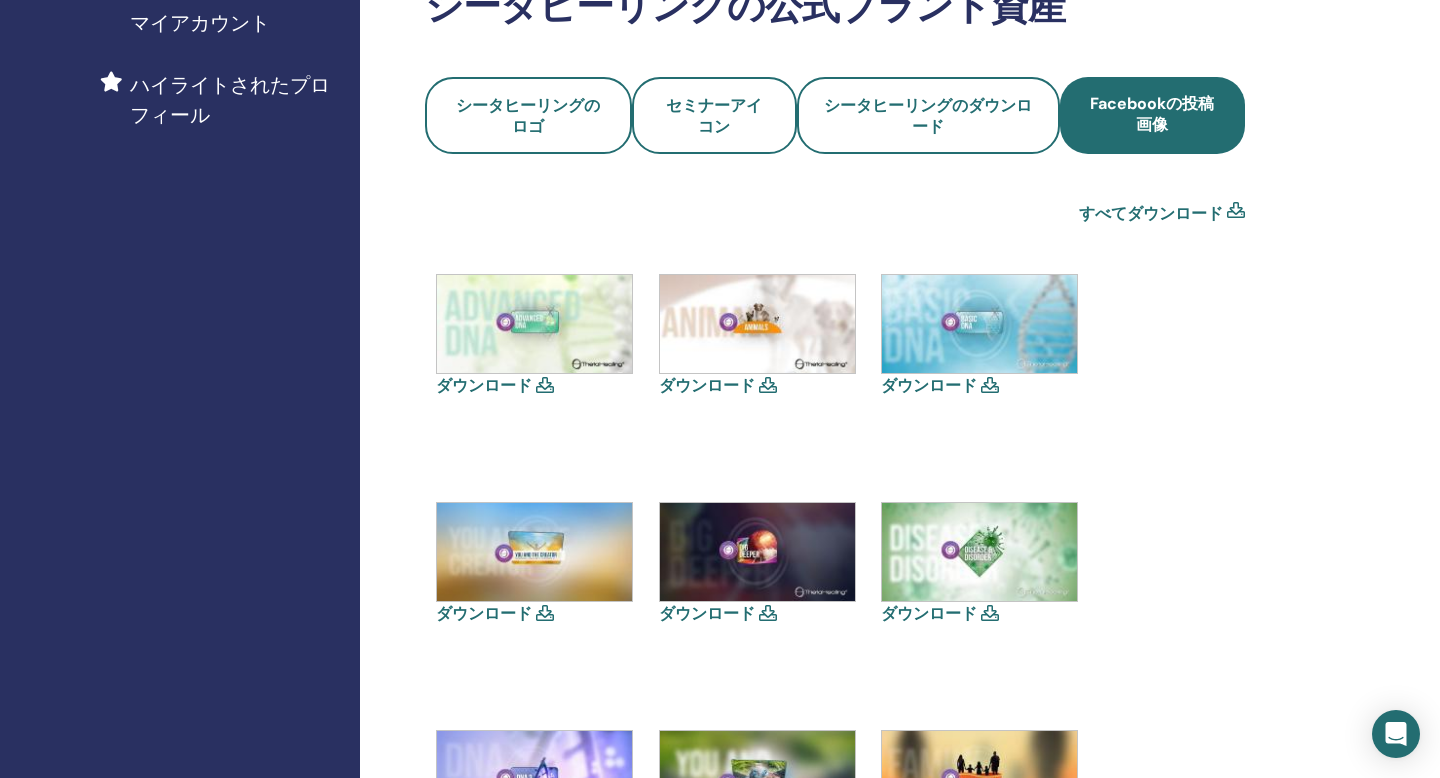 click at bounding box center (990, 385) 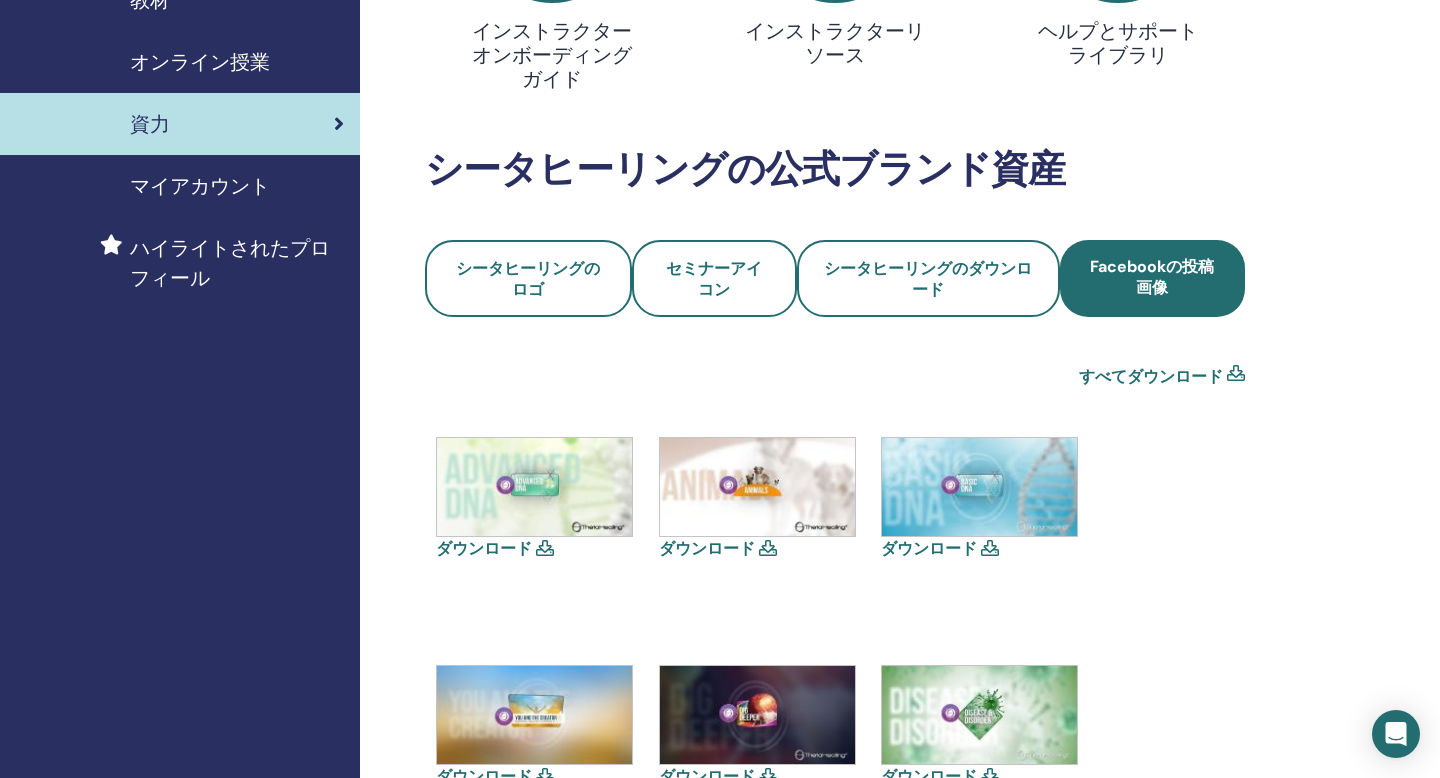 scroll, scrollTop: 0, scrollLeft: 0, axis: both 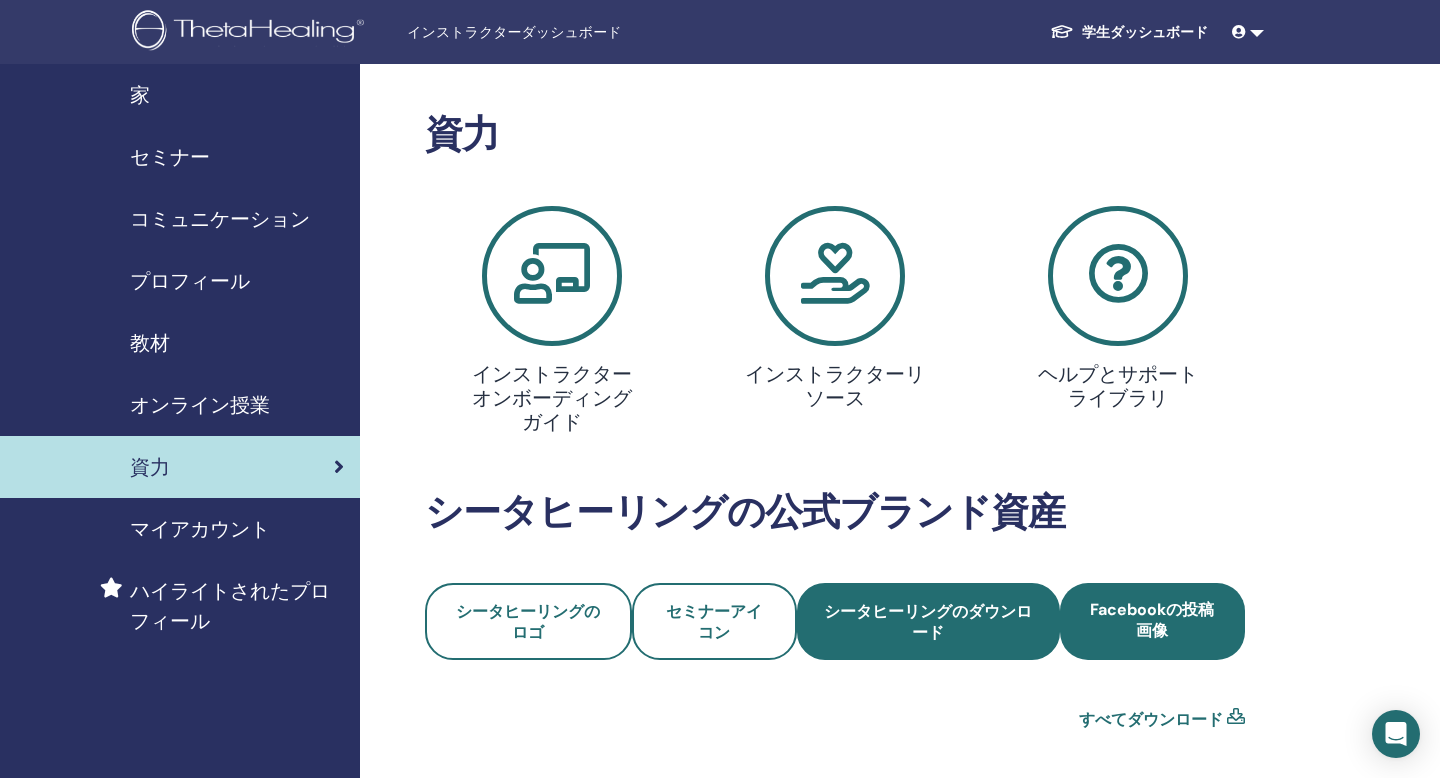 click on "シータヒーリングのダウンロード" at bounding box center (928, 622) 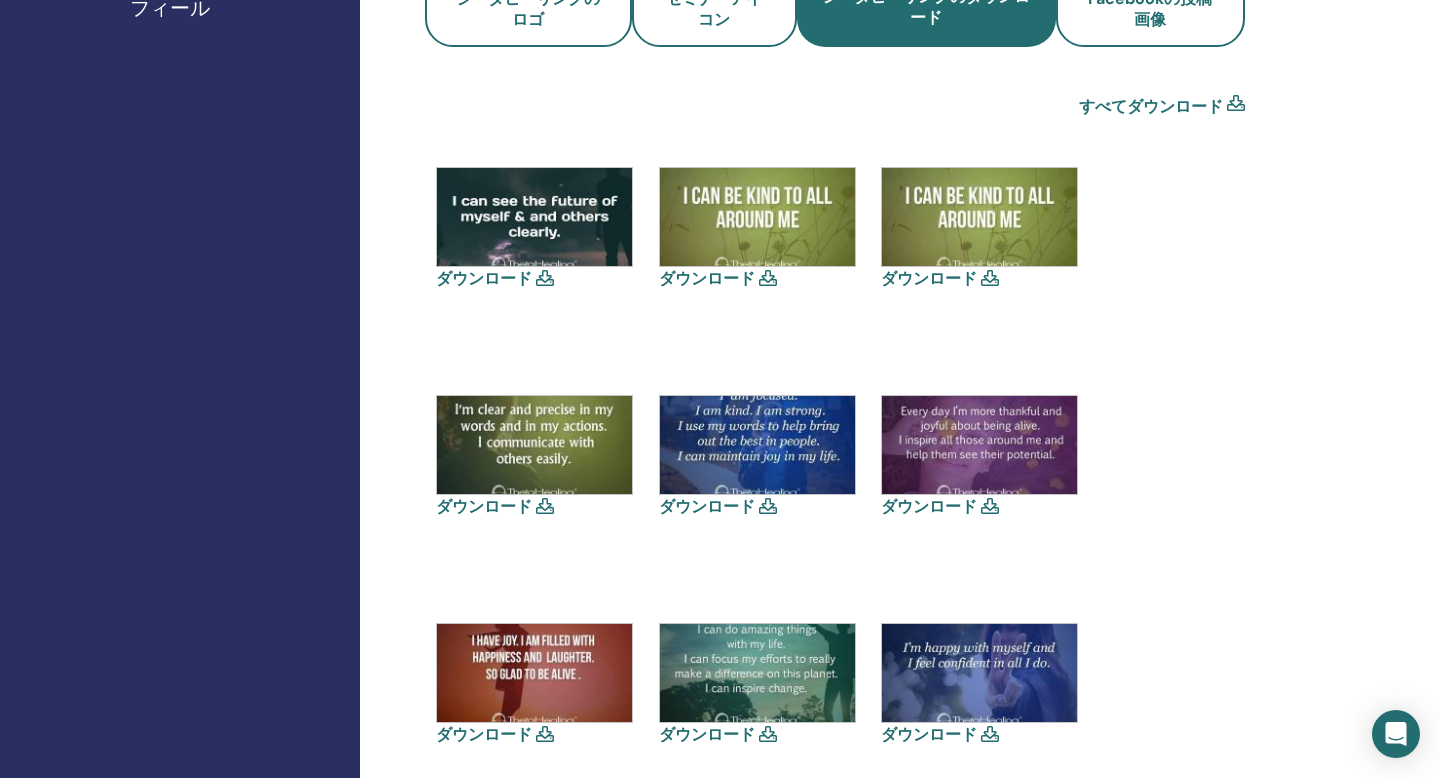 scroll, scrollTop: 573, scrollLeft: 0, axis: vertical 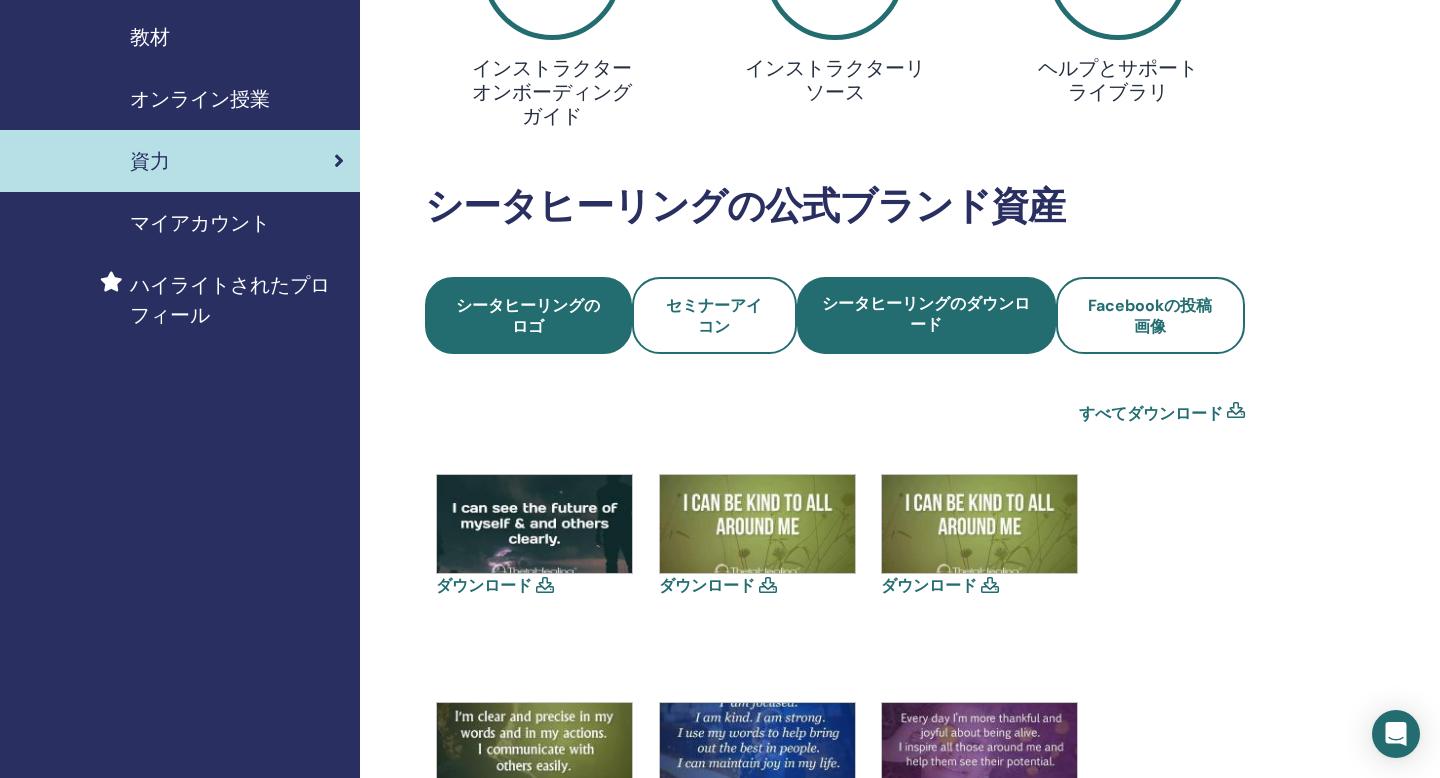 click on "シータヒーリングのロゴ" at bounding box center (528, 316) 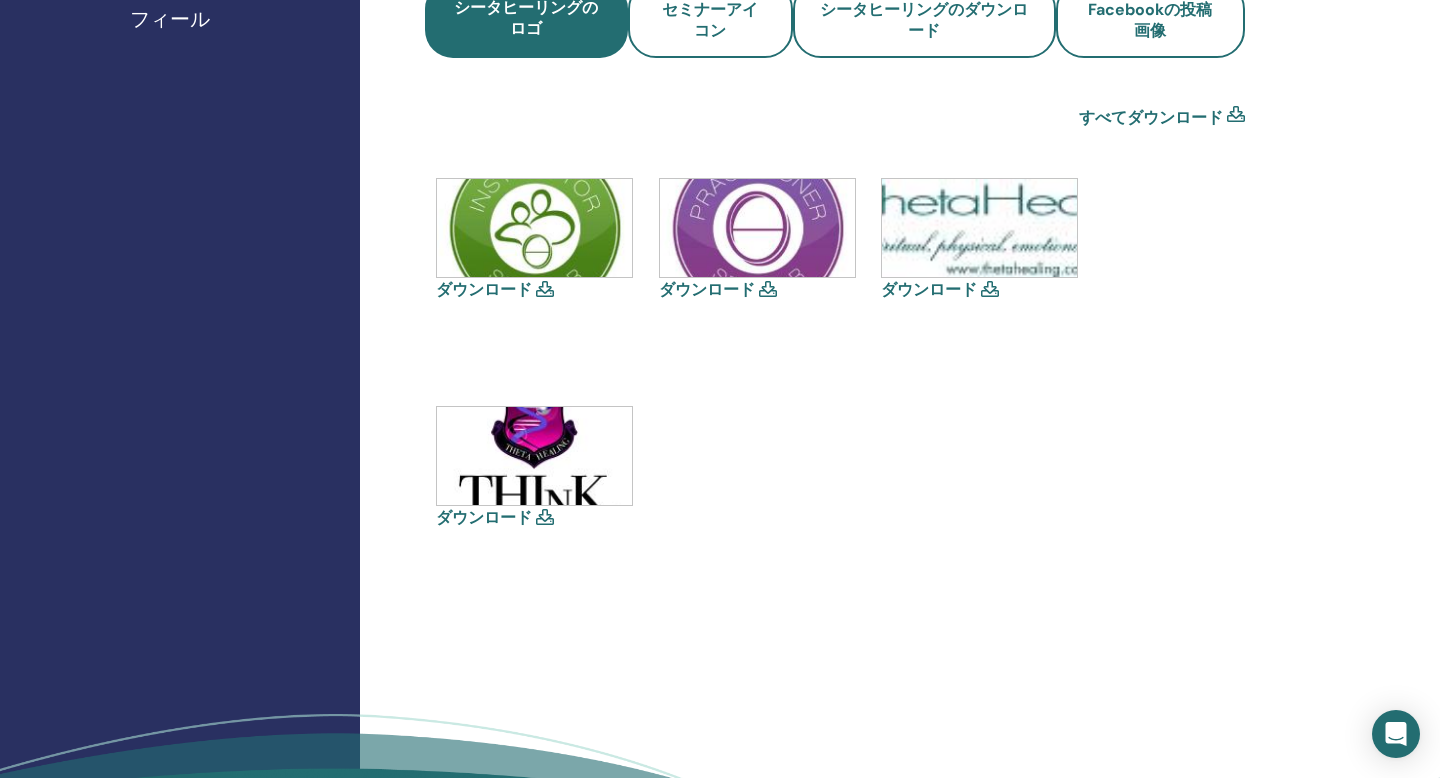 scroll, scrollTop: 516, scrollLeft: 0, axis: vertical 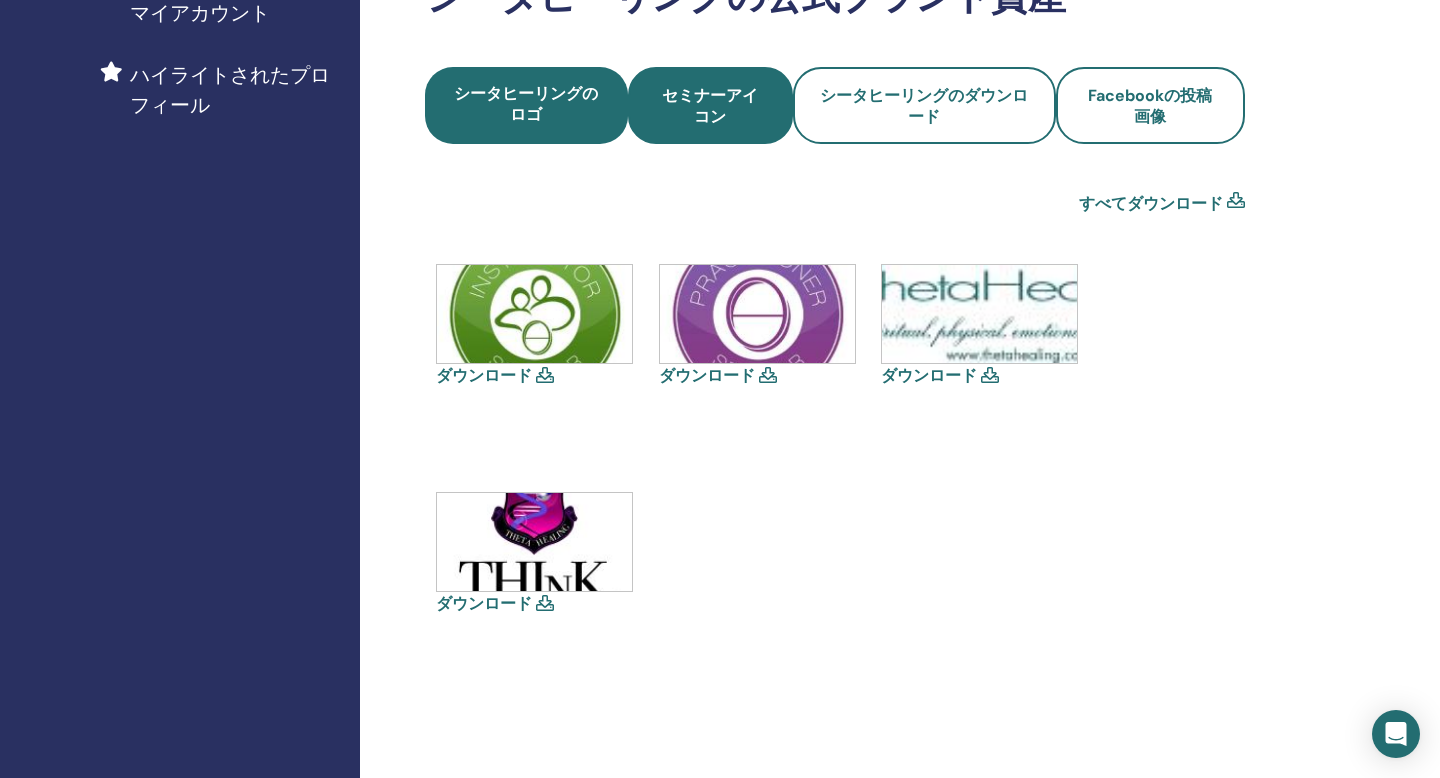 click on "セミナーアイコン" at bounding box center [710, 106] 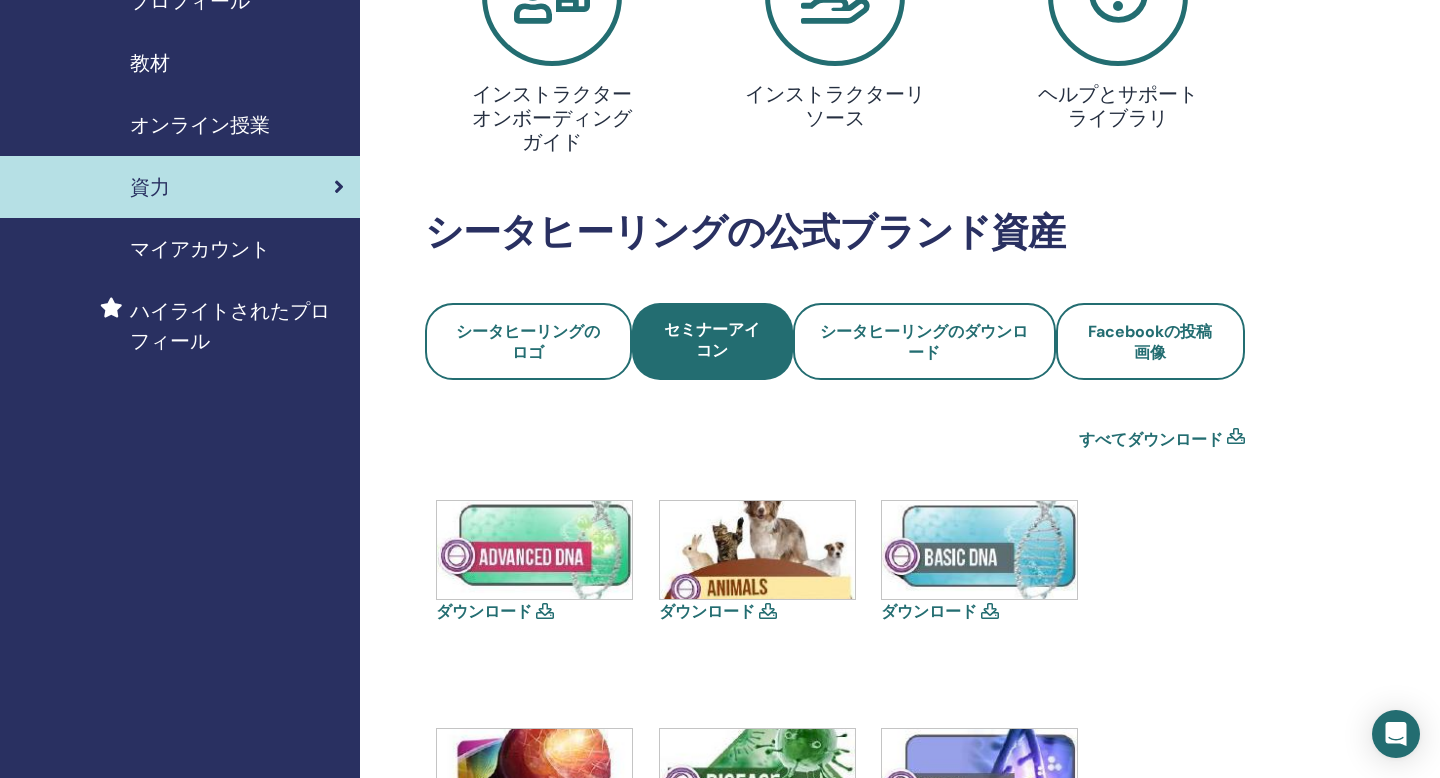 scroll, scrollTop: 64, scrollLeft: 0, axis: vertical 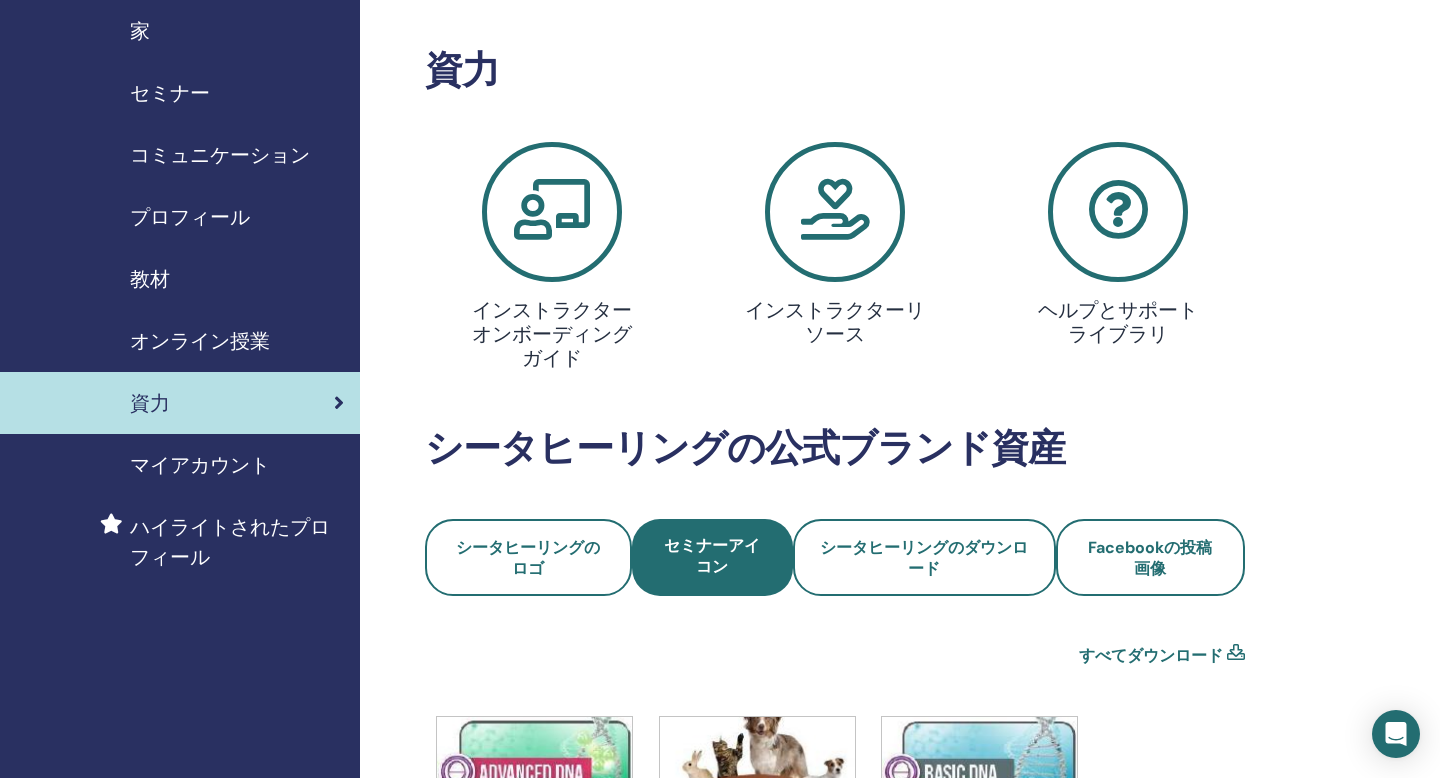click at bounding box center [552, 212] 